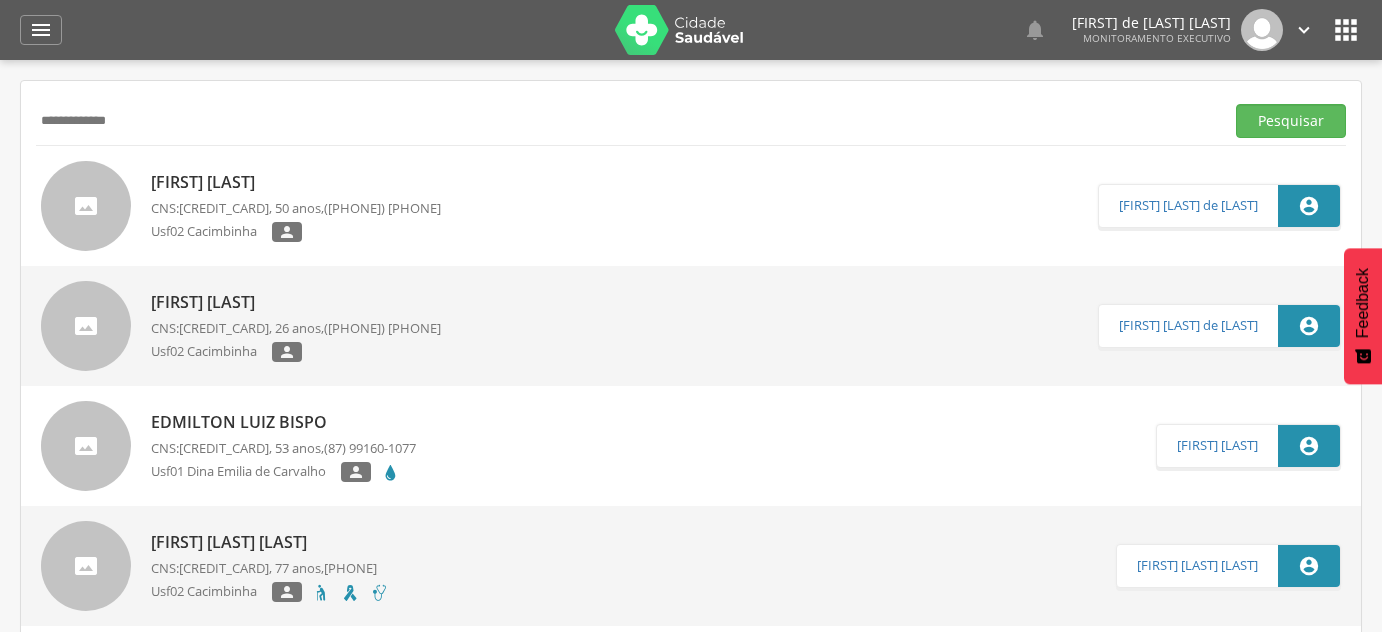 scroll, scrollTop: 0, scrollLeft: 0, axis: both 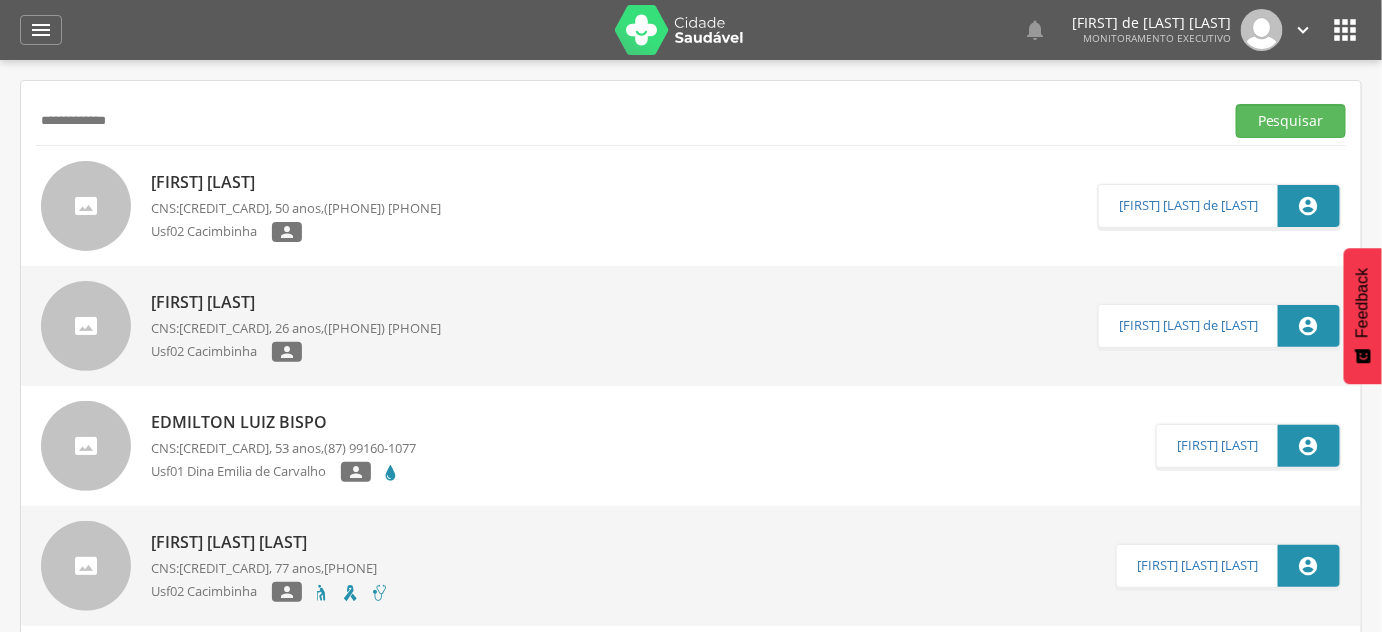 click on "**********" at bounding box center (626, 121) 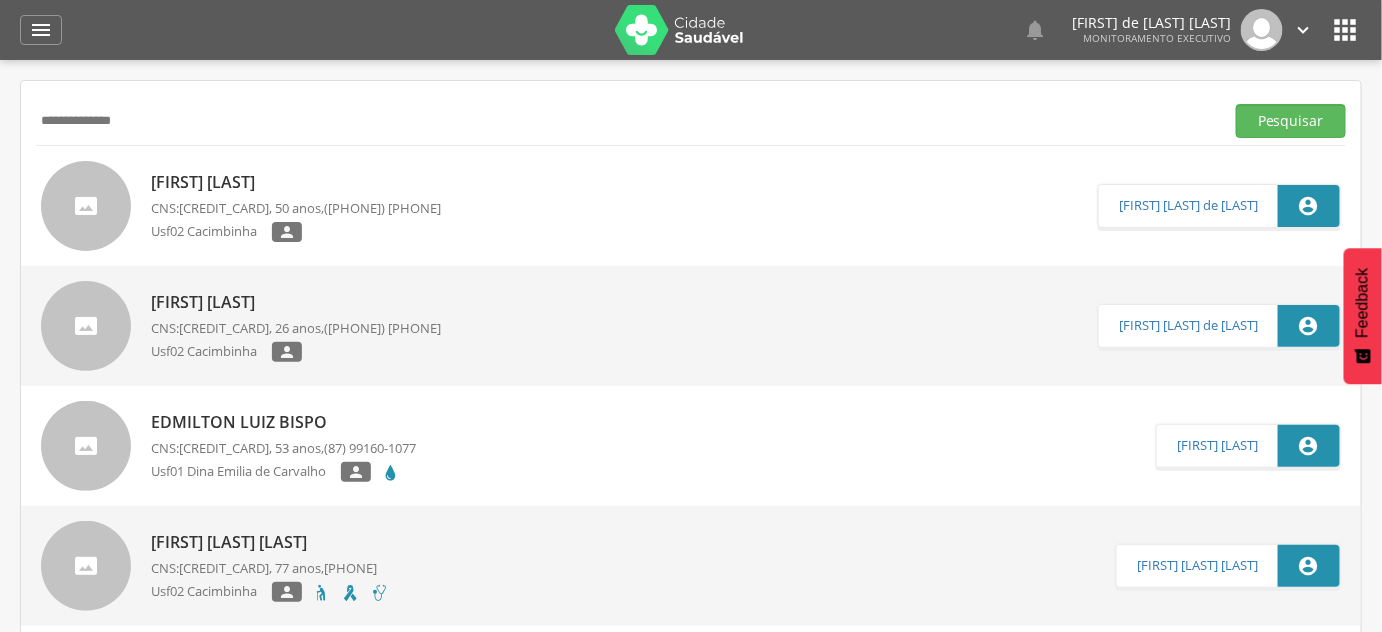 click on "Pesquisar" at bounding box center (1291, 121) 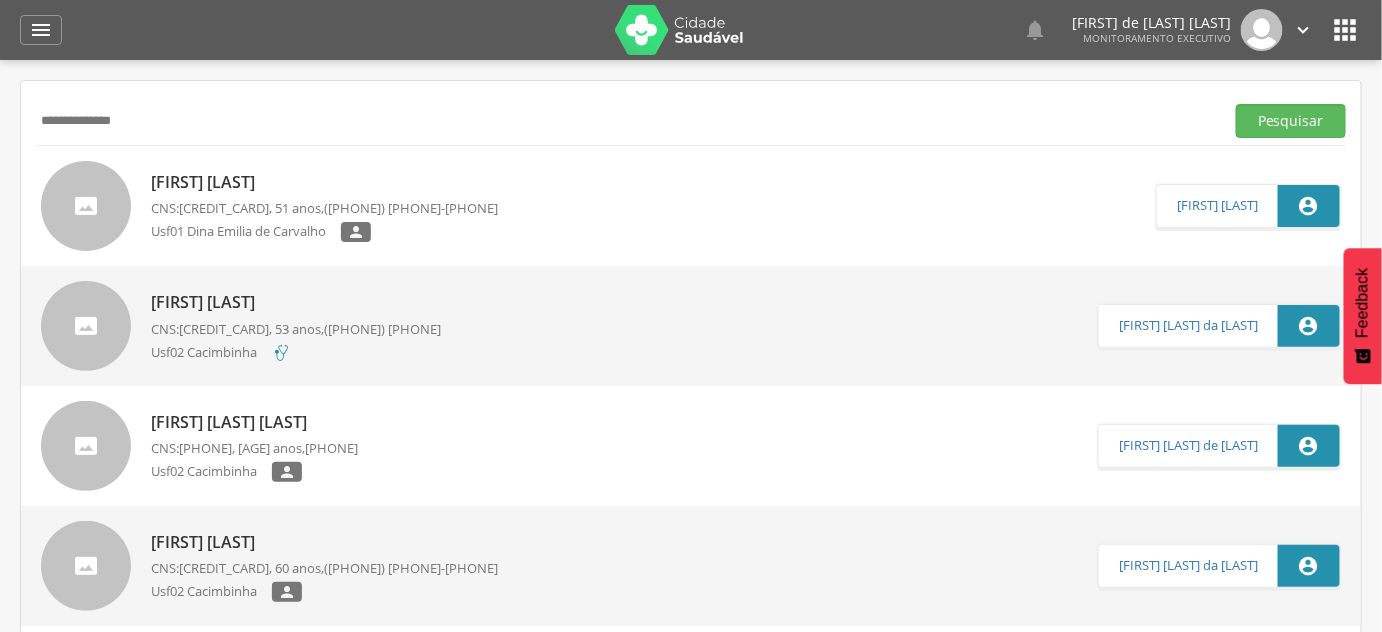 click on "[FIRST] [LAST] da [LAST] CNS: [CREDIT_CARD] , [AGE] anos, [PHONE] Usf01 [FIRST] [LAST] de [LAST] " at bounding box center [324, 206] 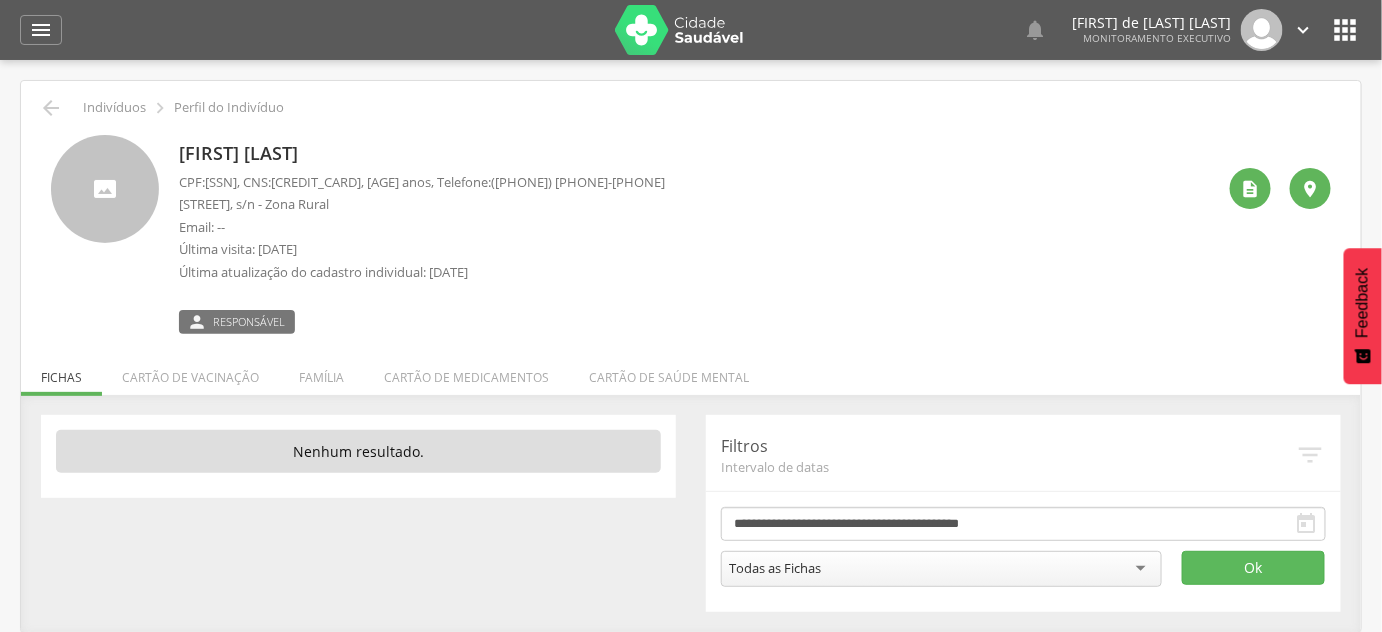 click on "
Indivíduos

Perfil do Indivíduo" at bounding box center [691, 108] 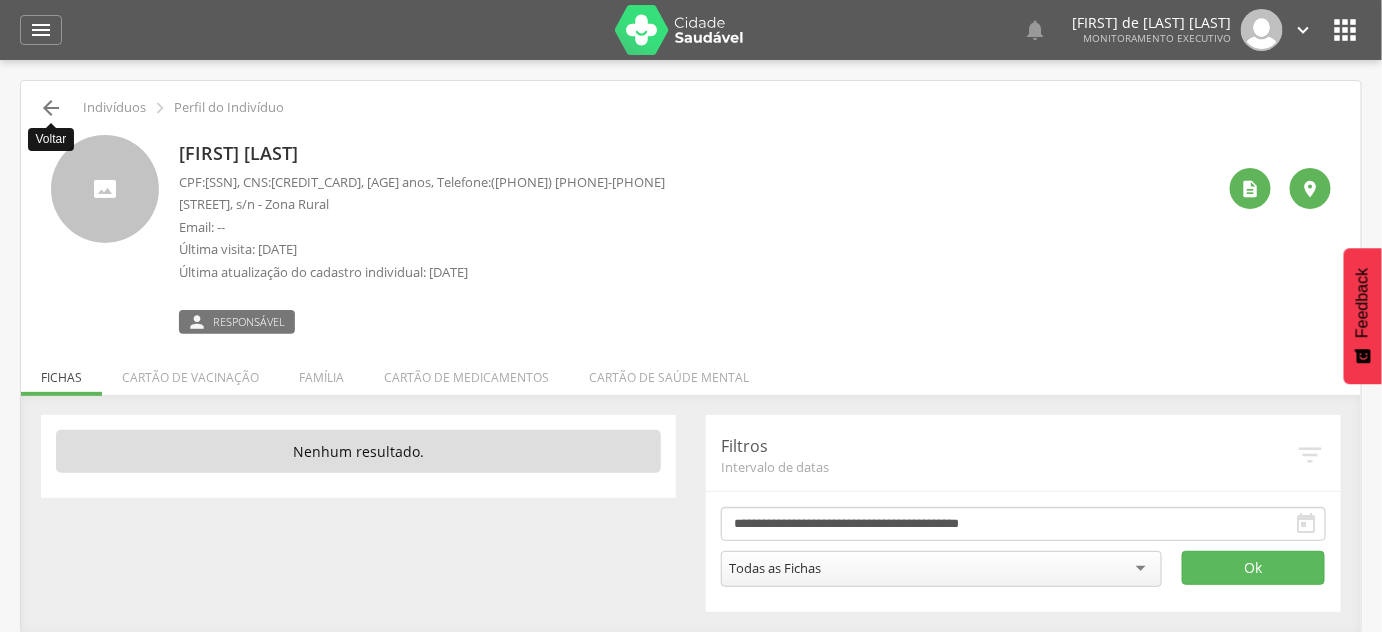 click on "" at bounding box center (51, 108) 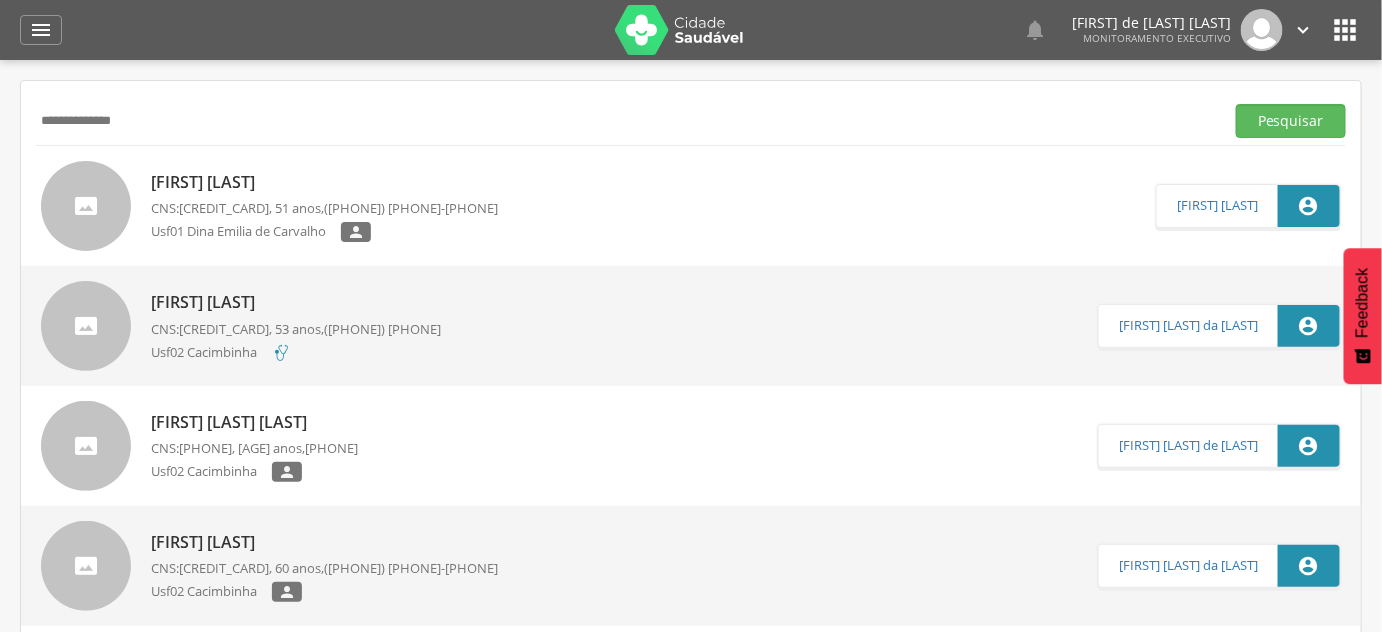 click on "**********" at bounding box center (691, 3158) 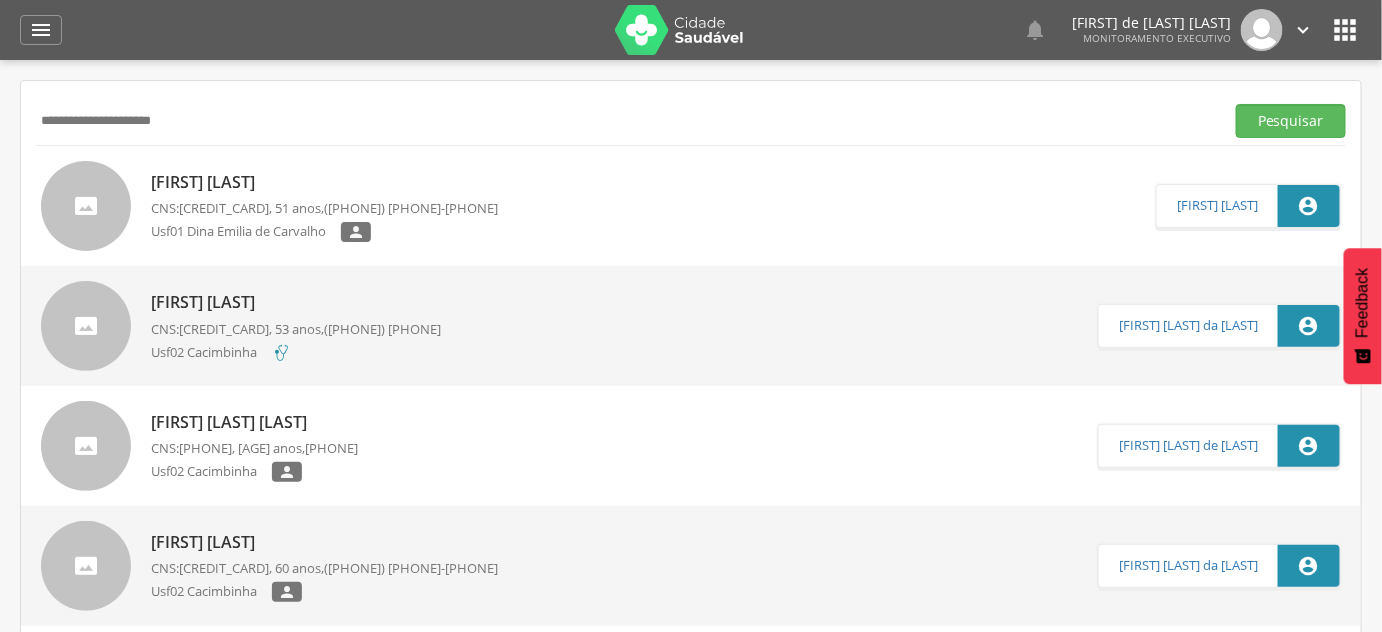 click on "Pesquisar" at bounding box center [1291, 121] 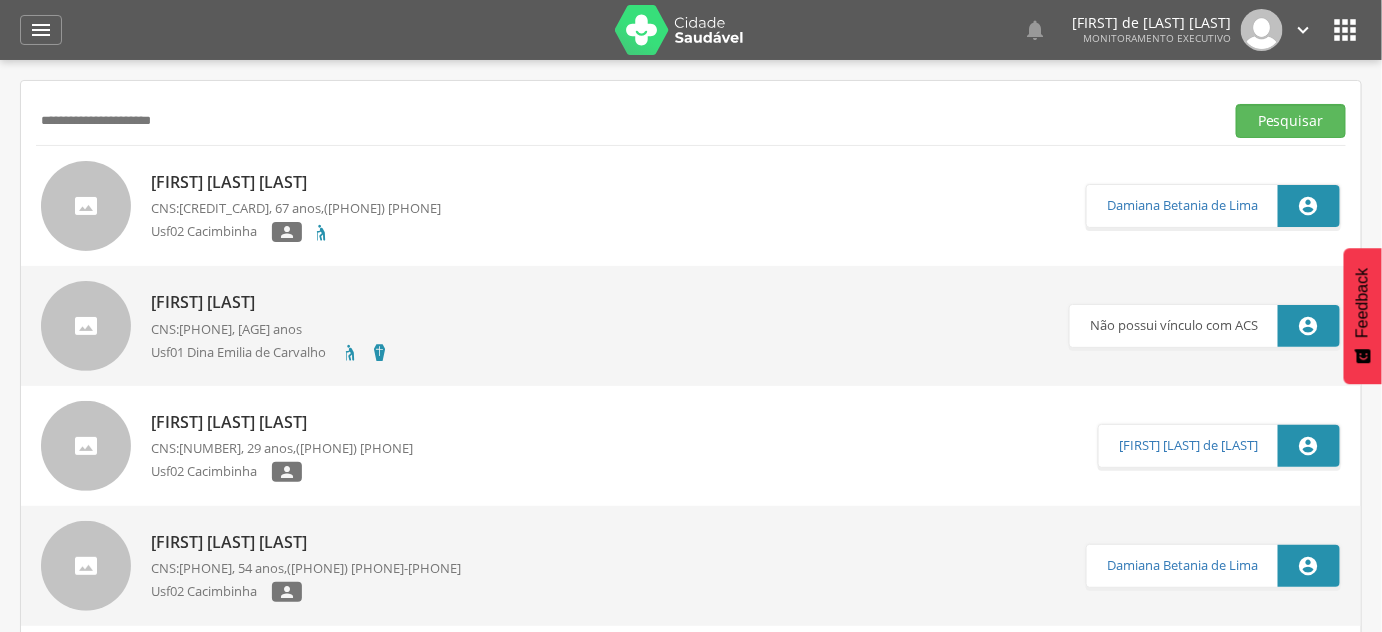 click on "[FIRST] [LAST] [LAST]" at bounding box center [296, 182] 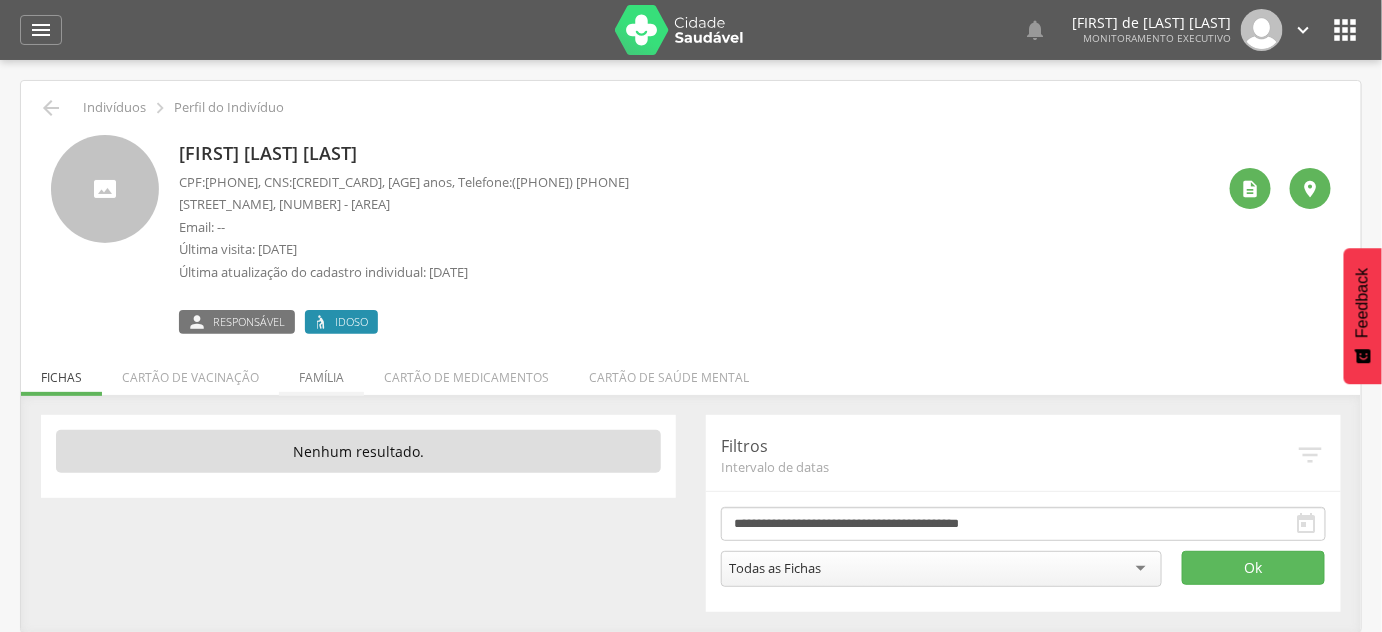 click on "Família" at bounding box center [321, 372] 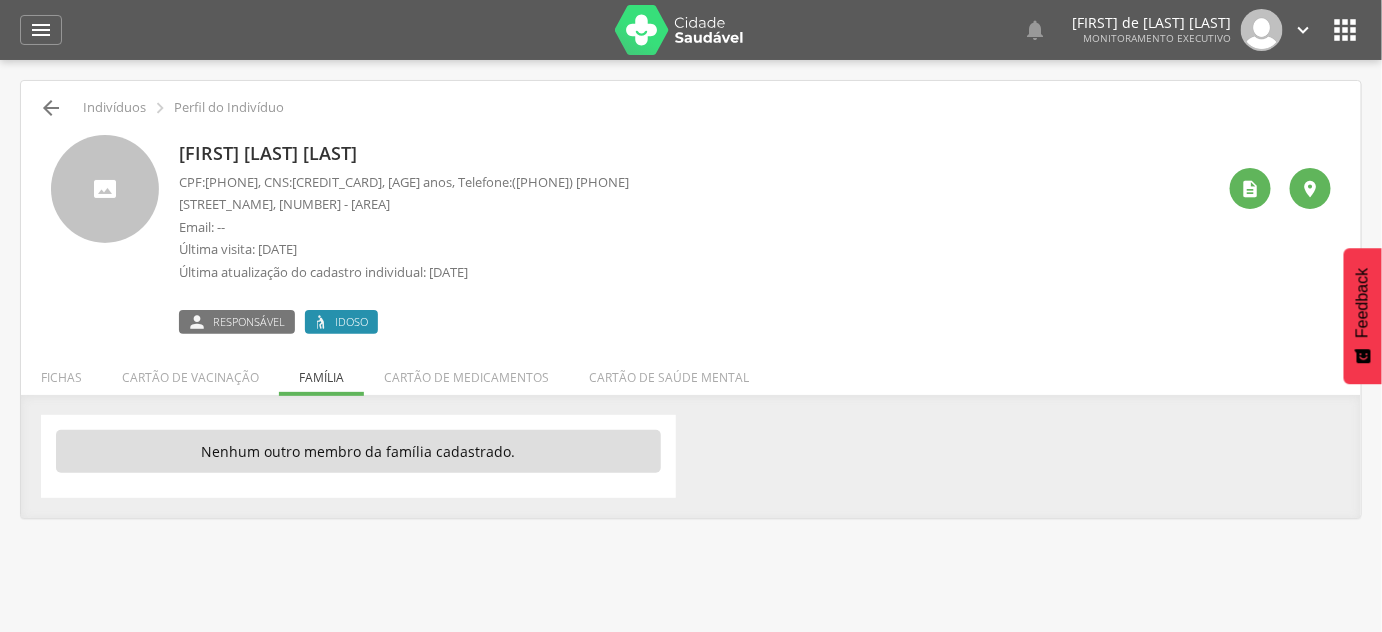 click on "" at bounding box center [51, 108] 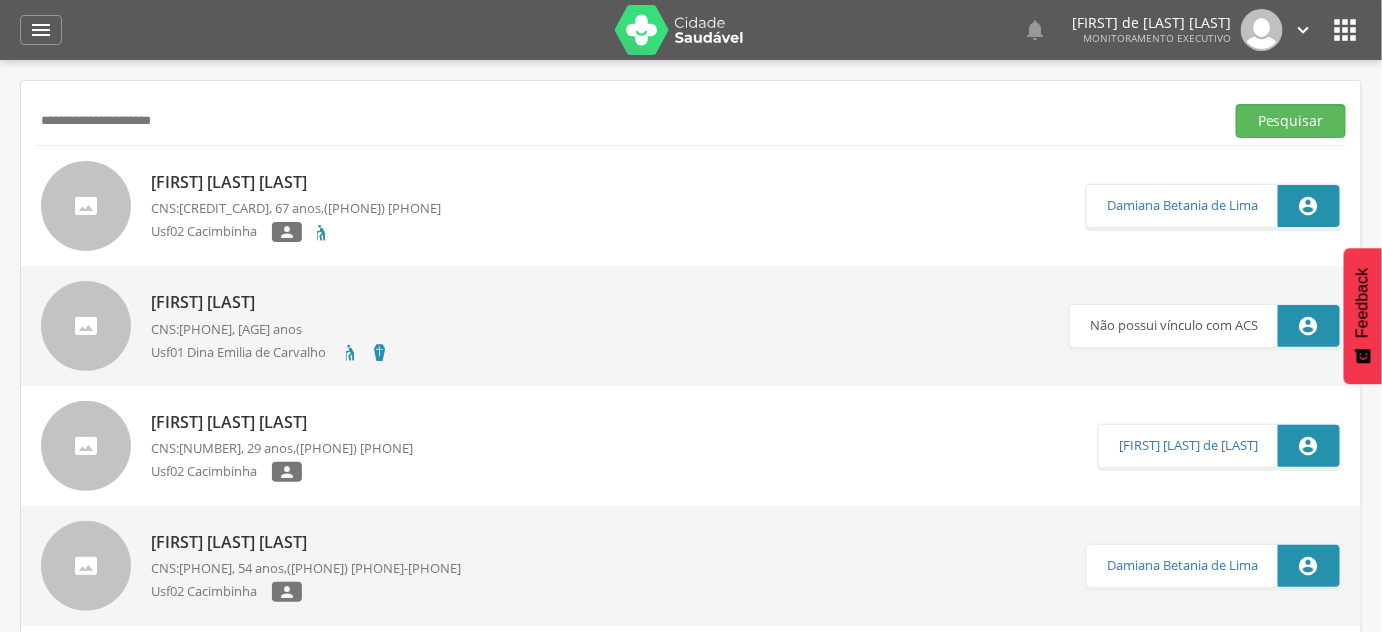 click on "**********" at bounding box center (626, 121) 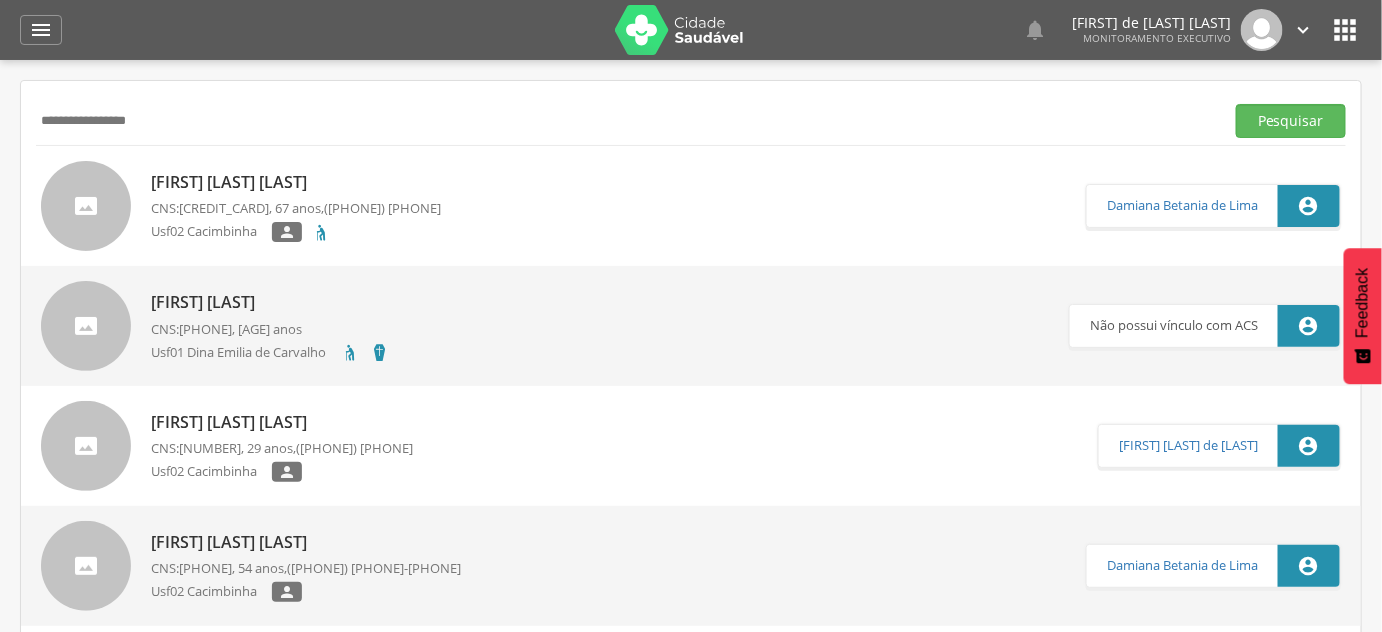 click on "Pesquisar" at bounding box center (1291, 121) 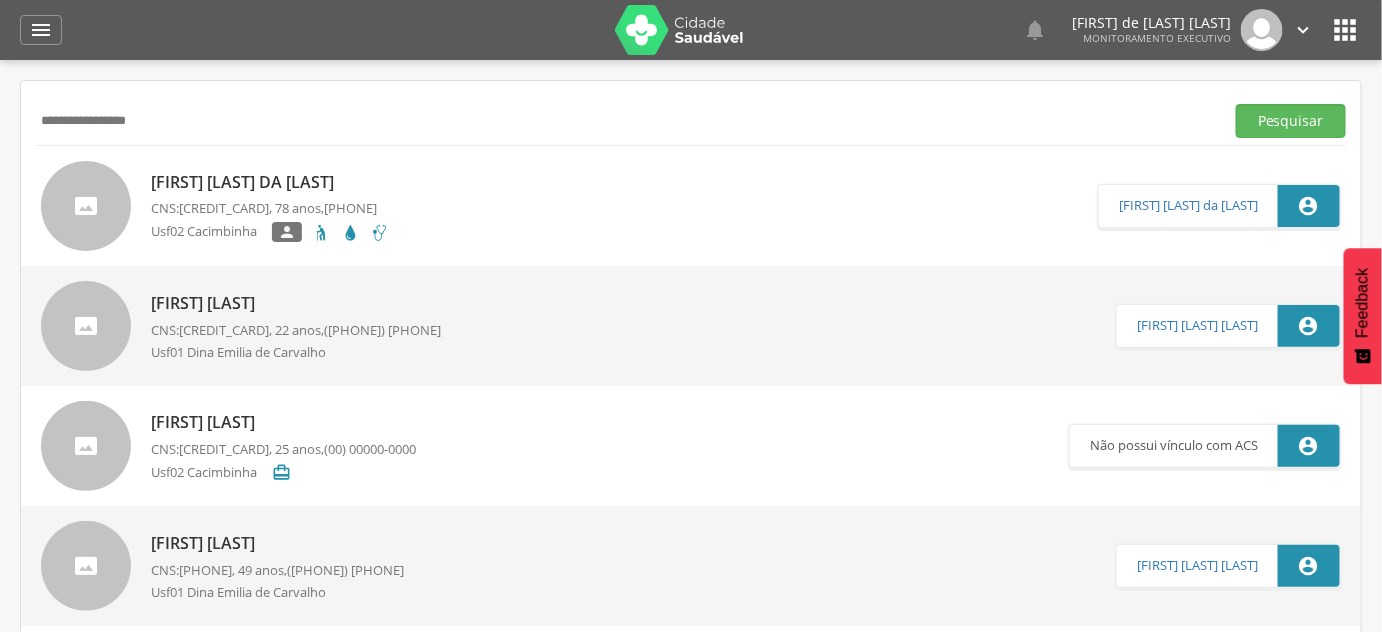 click on "[FIRST] [LAST] da [LAST]" at bounding box center [270, 182] 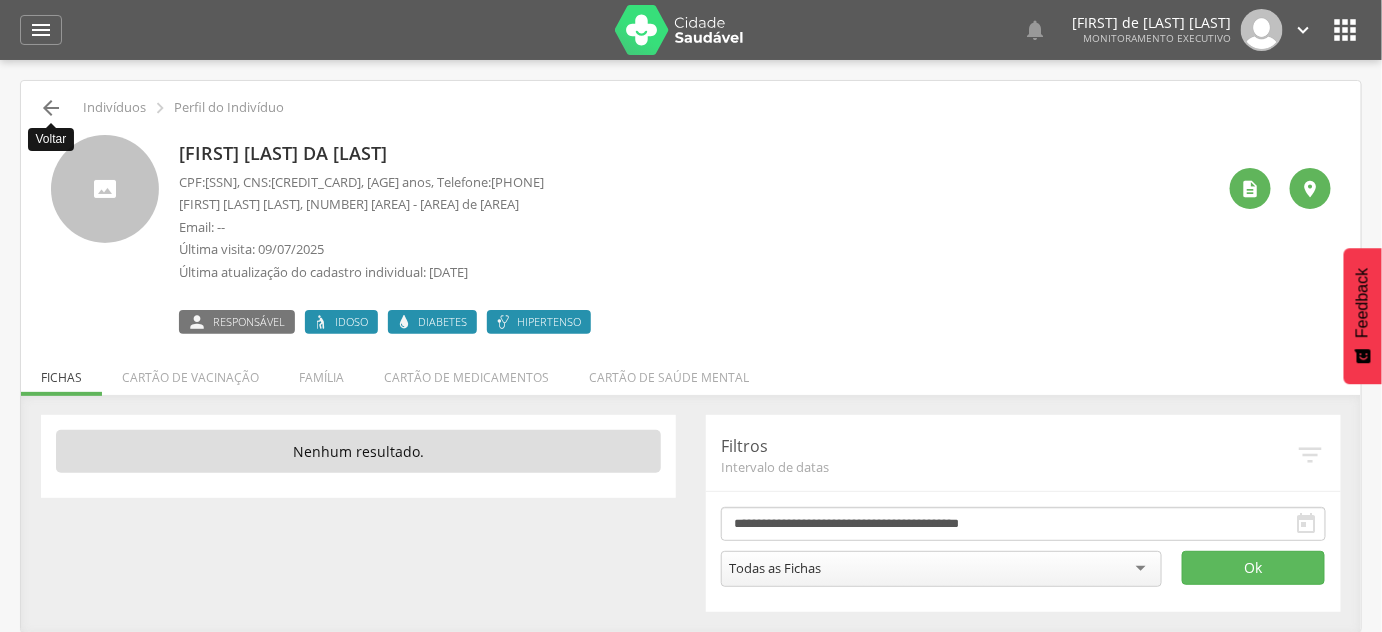 click on "" at bounding box center [51, 108] 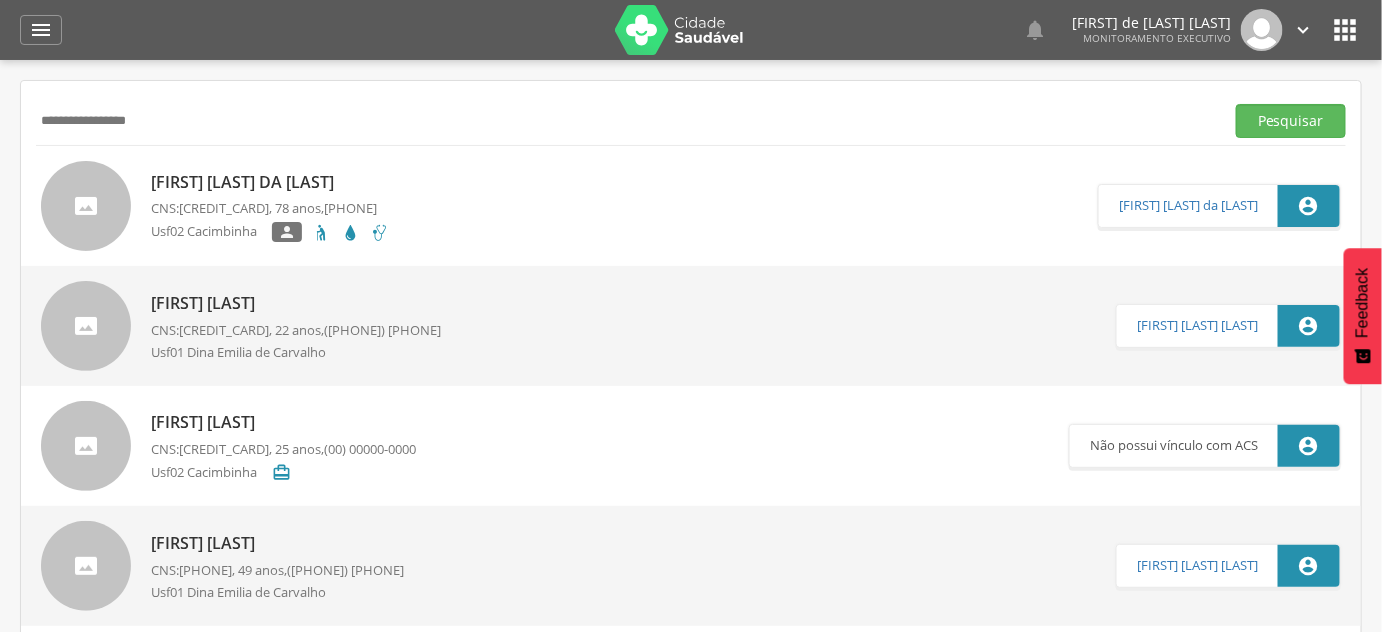click on "**********" at bounding box center (626, 121) 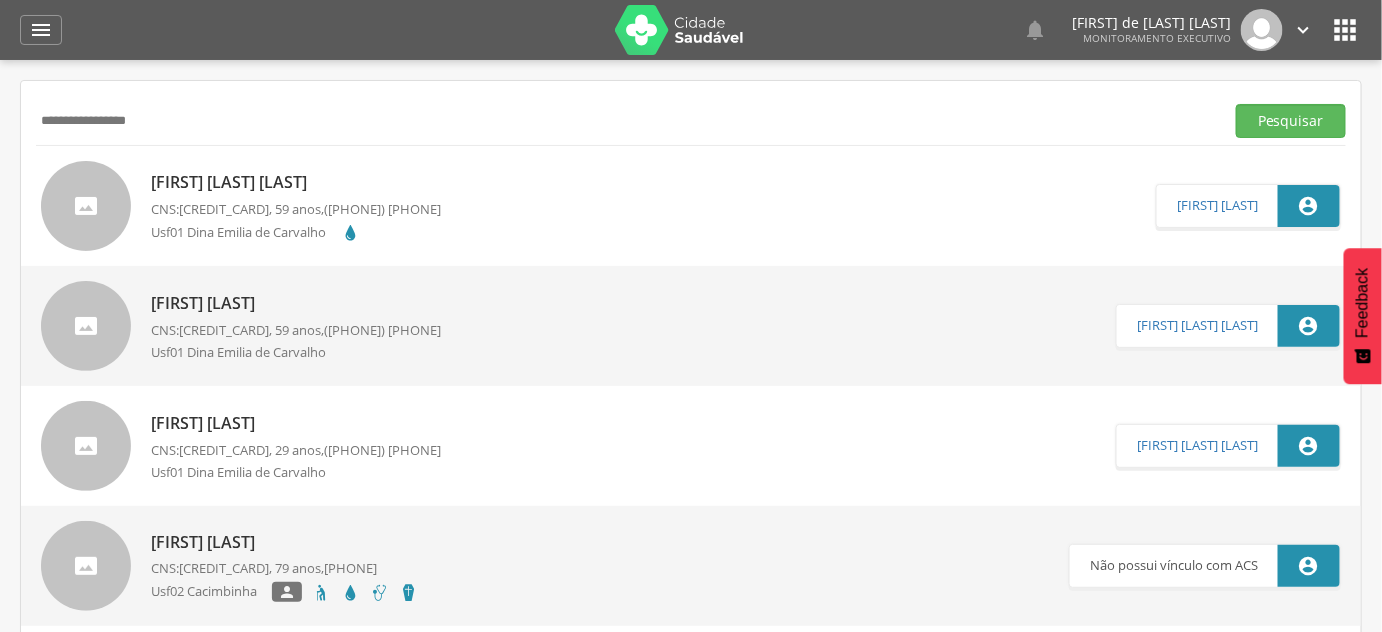 click on "[FIRST] [LAST] [LAST]" at bounding box center (296, 182) 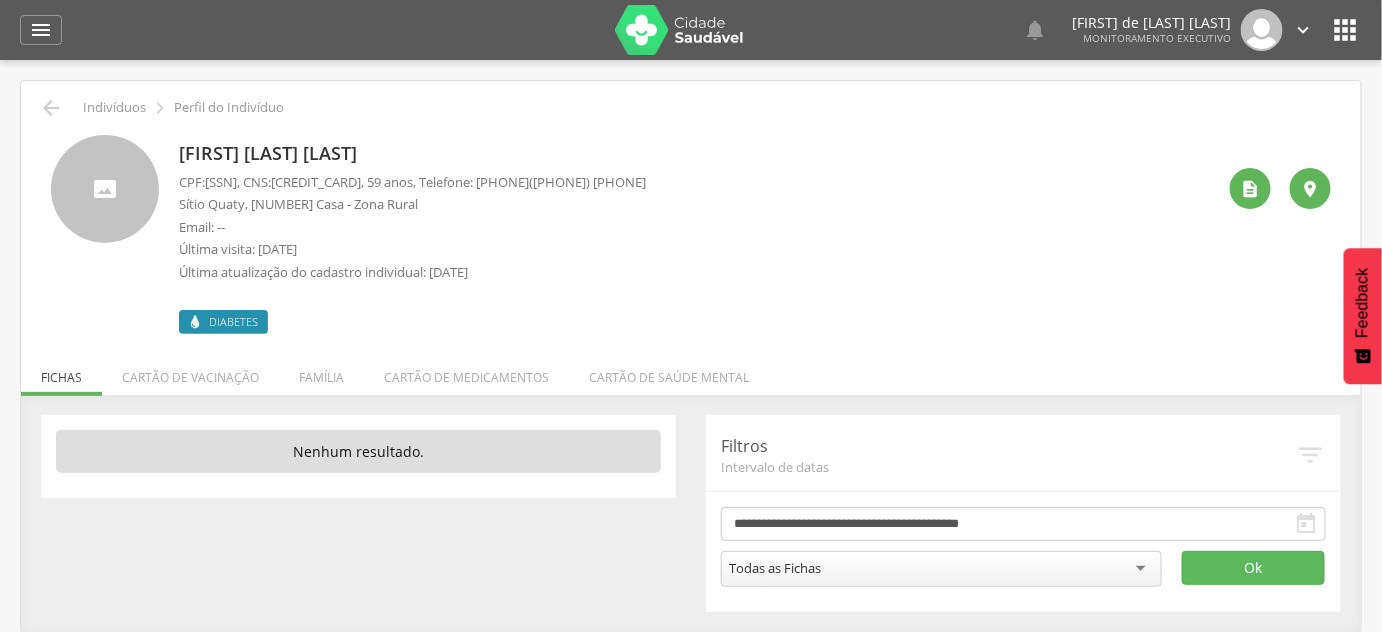 click on "
Indivíduos

Perfil do Indivíduo" at bounding box center (691, 108) 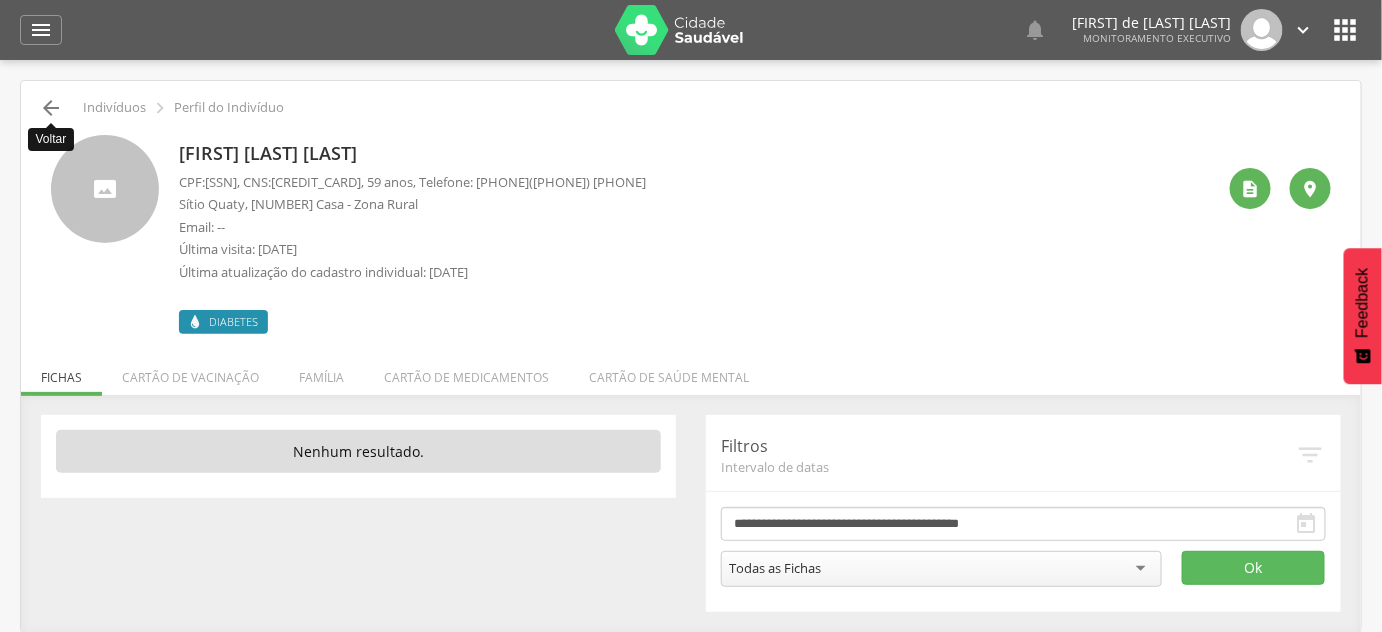 click on "" at bounding box center (51, 108) 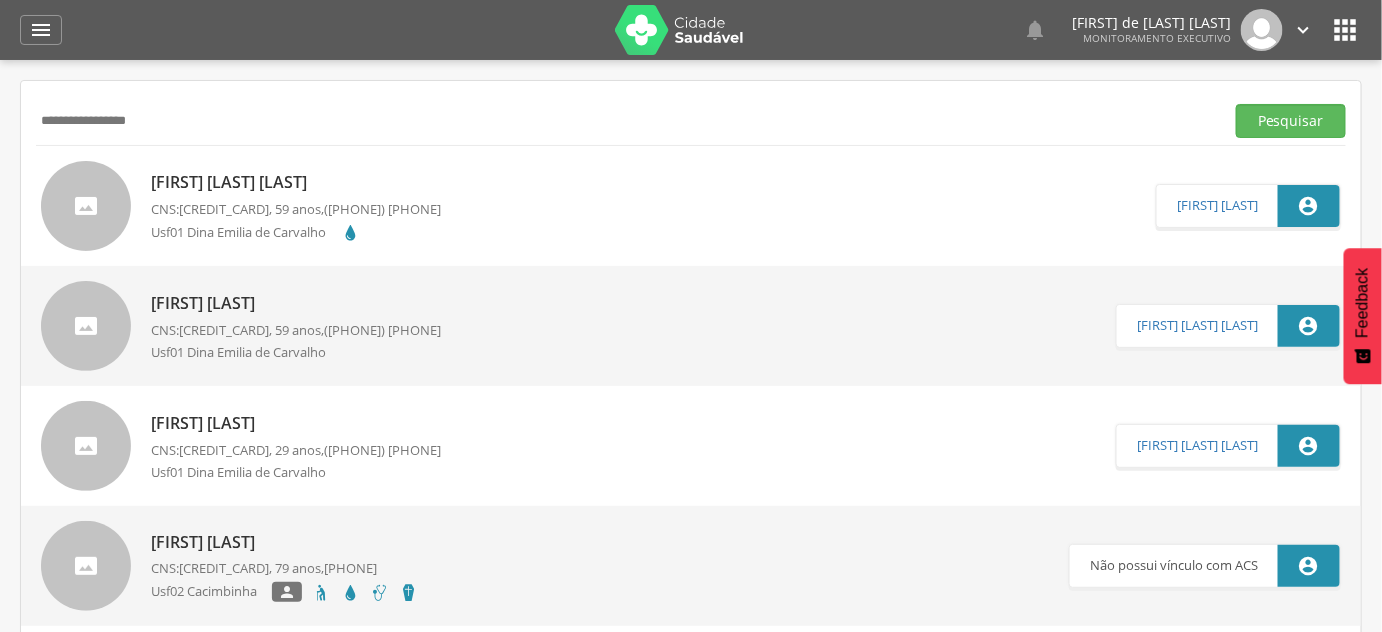 click on "**********" at bounding box center [626, 121] 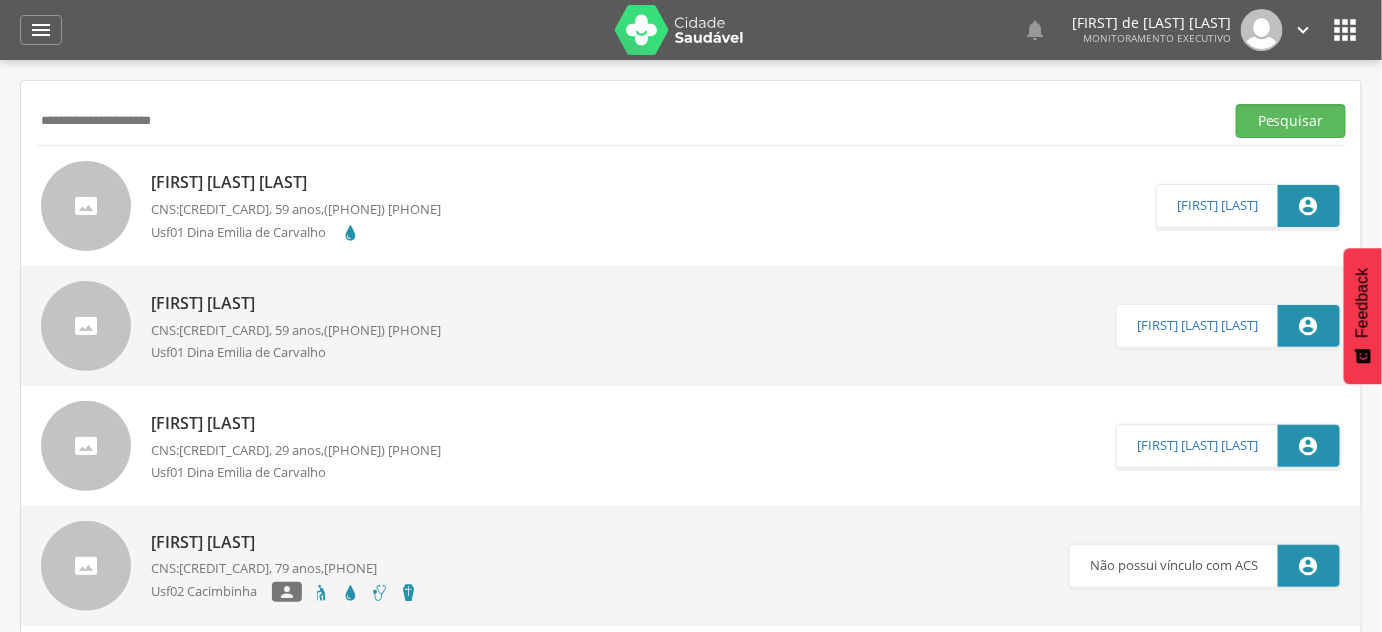 click on "Pesquisar" at bounding box center (1291, 121) 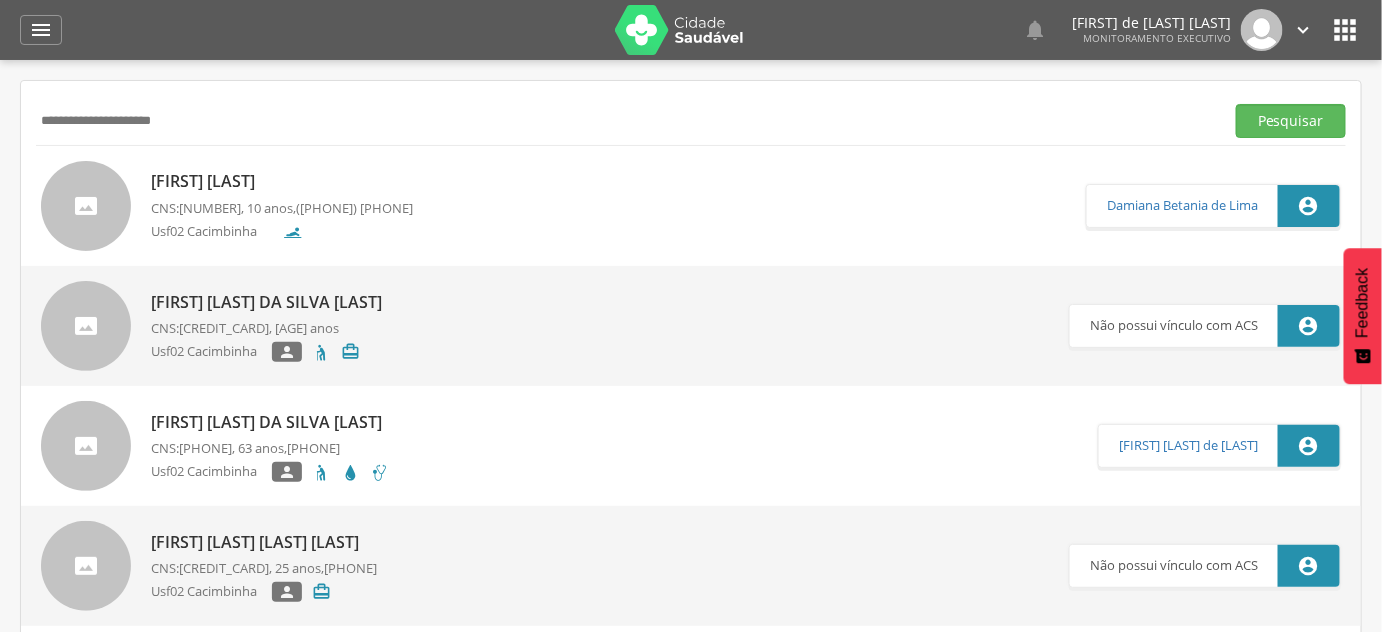 click on "[FIRST] [LAST] [LAST] CNS:  [NUMBER] , [AGE] anos,  ([PHONE]) [PHONE] Usf02 [CITY] " at bounding box center [271, 446] 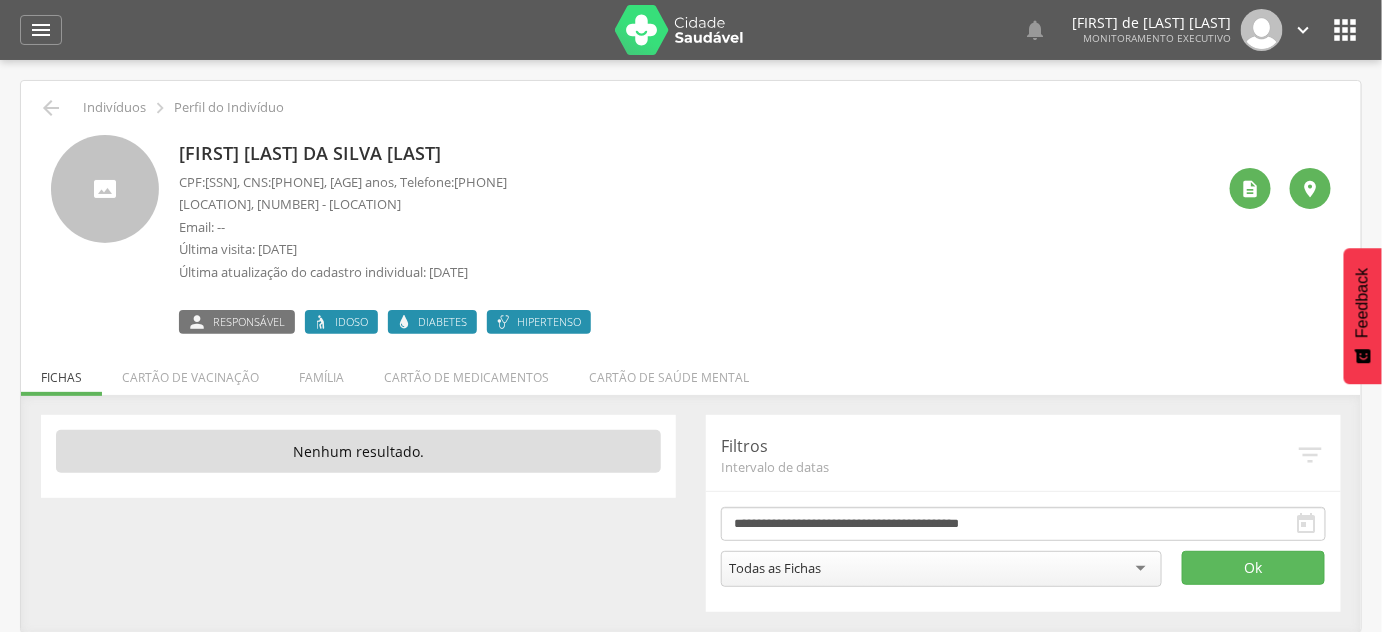 click on "Indivíduos
Perfil do Indivíduo
[FIRST] [LAST] [LAST]
CPF:  [CPF] , CNS:  [NUMBER] , [AGE] anos, Telefone:  ([PHONE]) [PHONE] Distrito [CITY], 32 - Centro Email: [EMAIL] Última visita: [DATE] Última atualização do cadastro individual: [DATE]
Fichas
Cartão de vacinação
Família
Cartão de medicamentos
Cartão de saúde mental
Cartão de vacina" at bounding box center [691, 356] 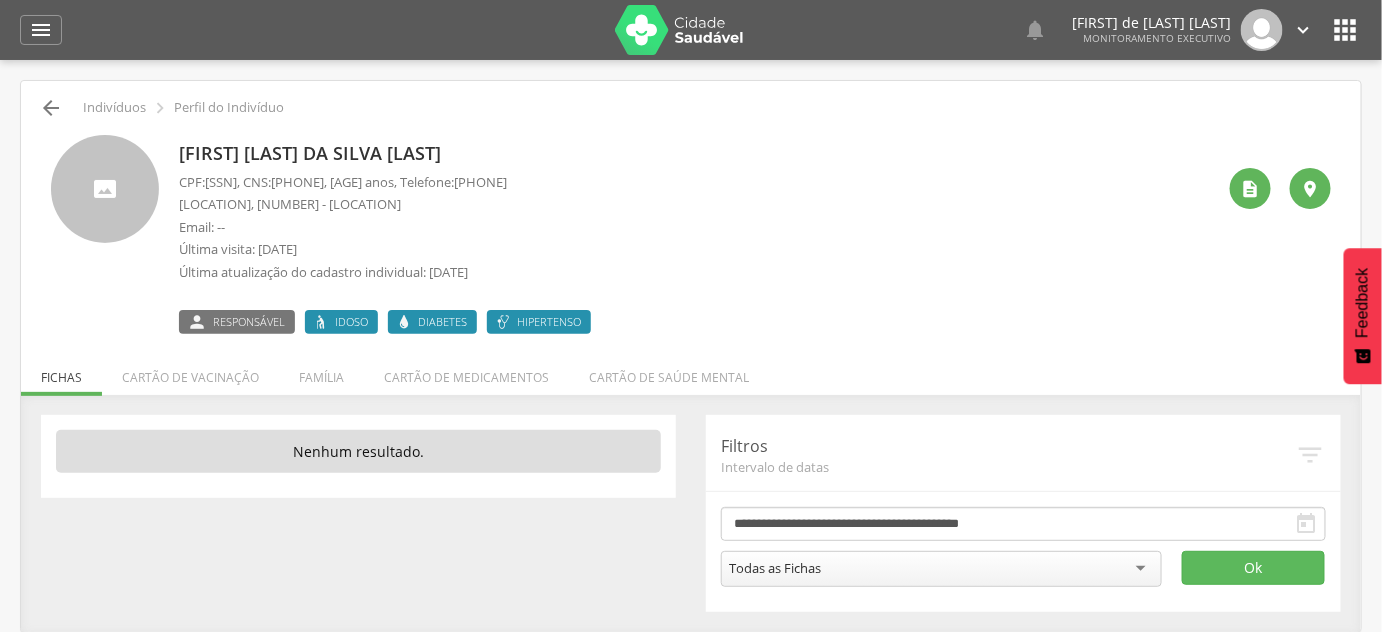 click on "" at bounding box center [51, 108] 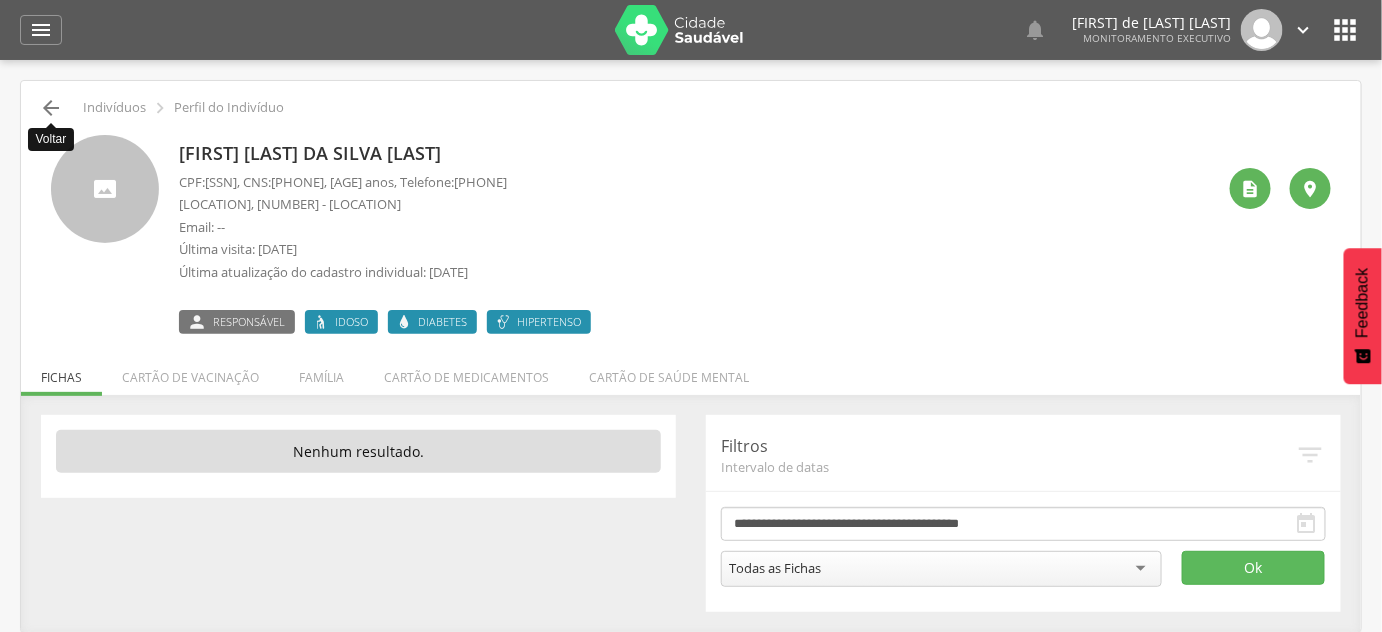 click on "**********" at bounding box center (0, 0) 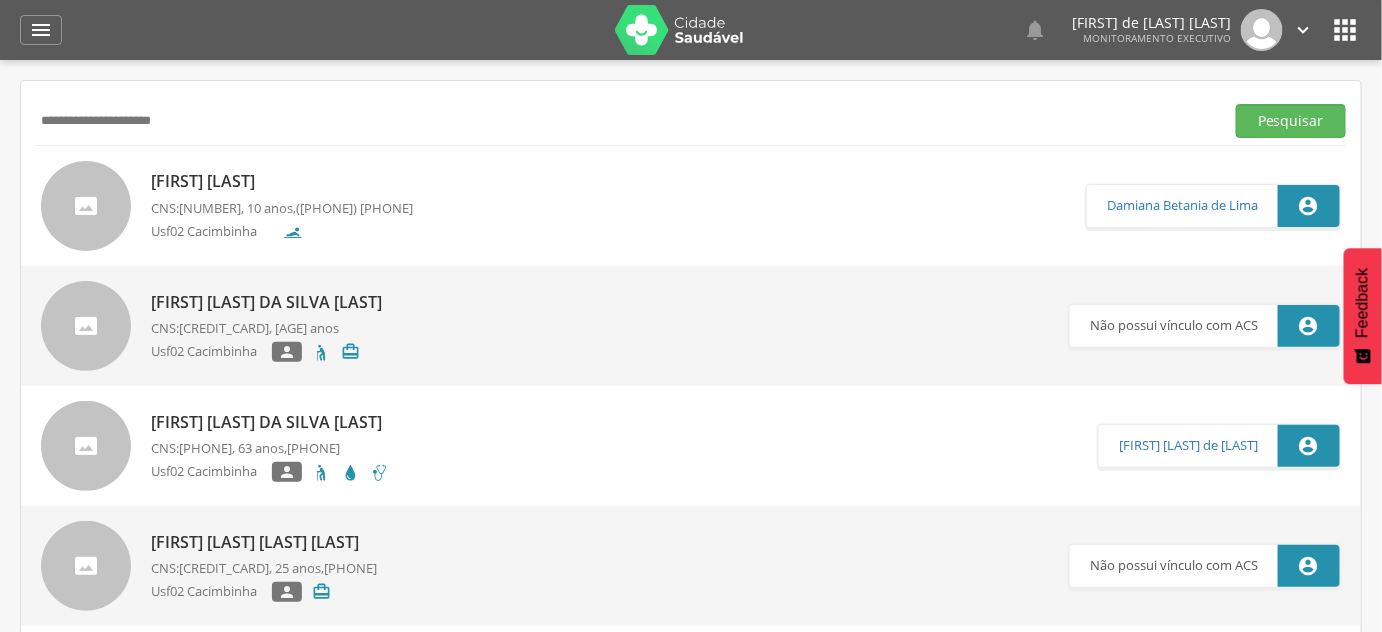 click on "**********" at bounding box center [626, 121] 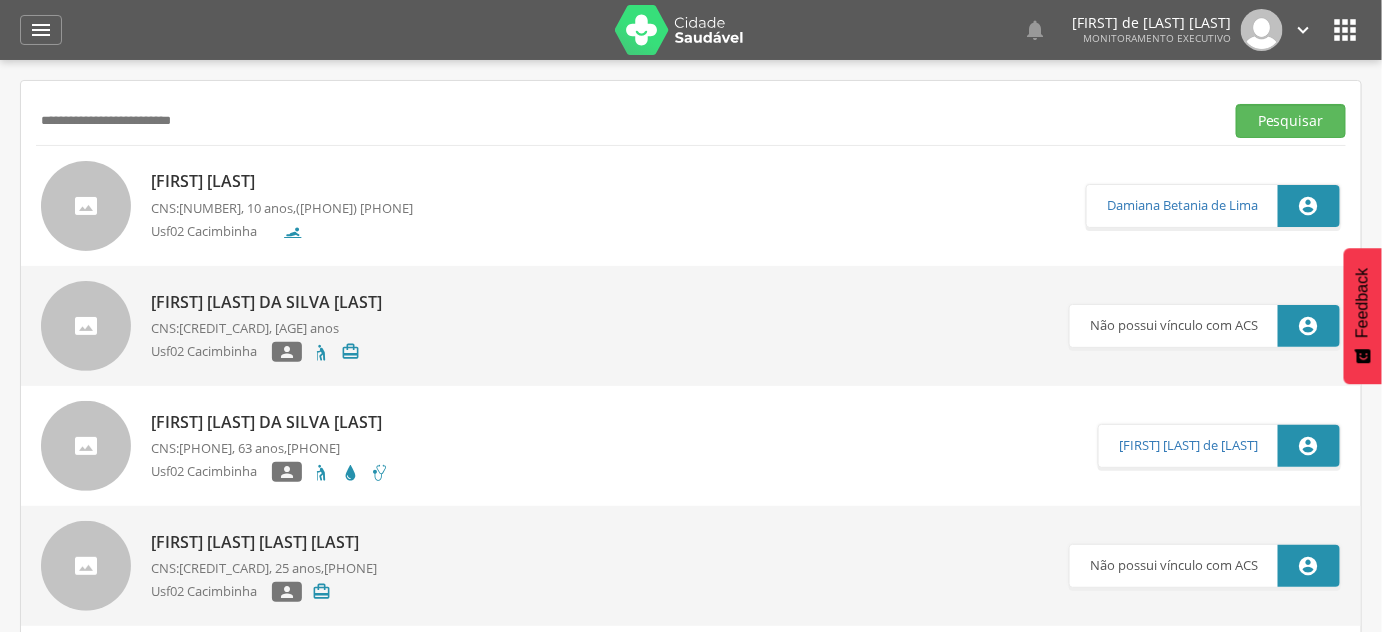 click on "Pesquisar" at bounding box center [1291, 121] 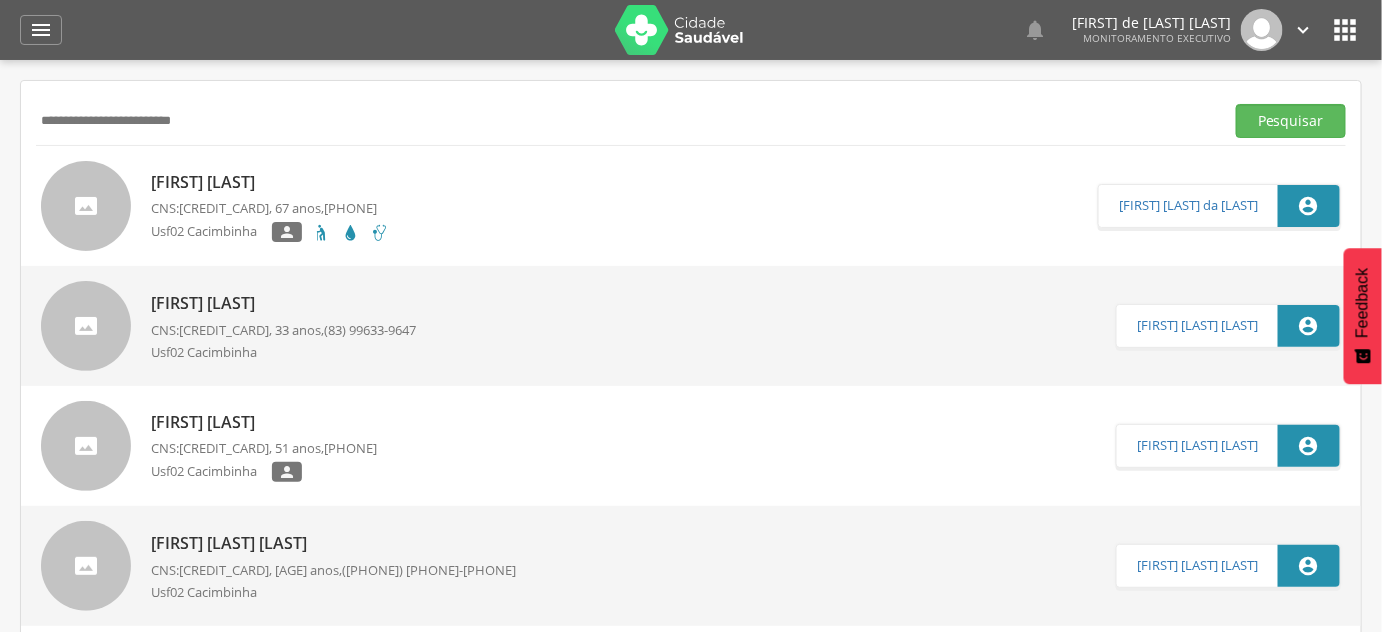 click on "[FIRST] [LAST]" at bounding box center (270, 182) 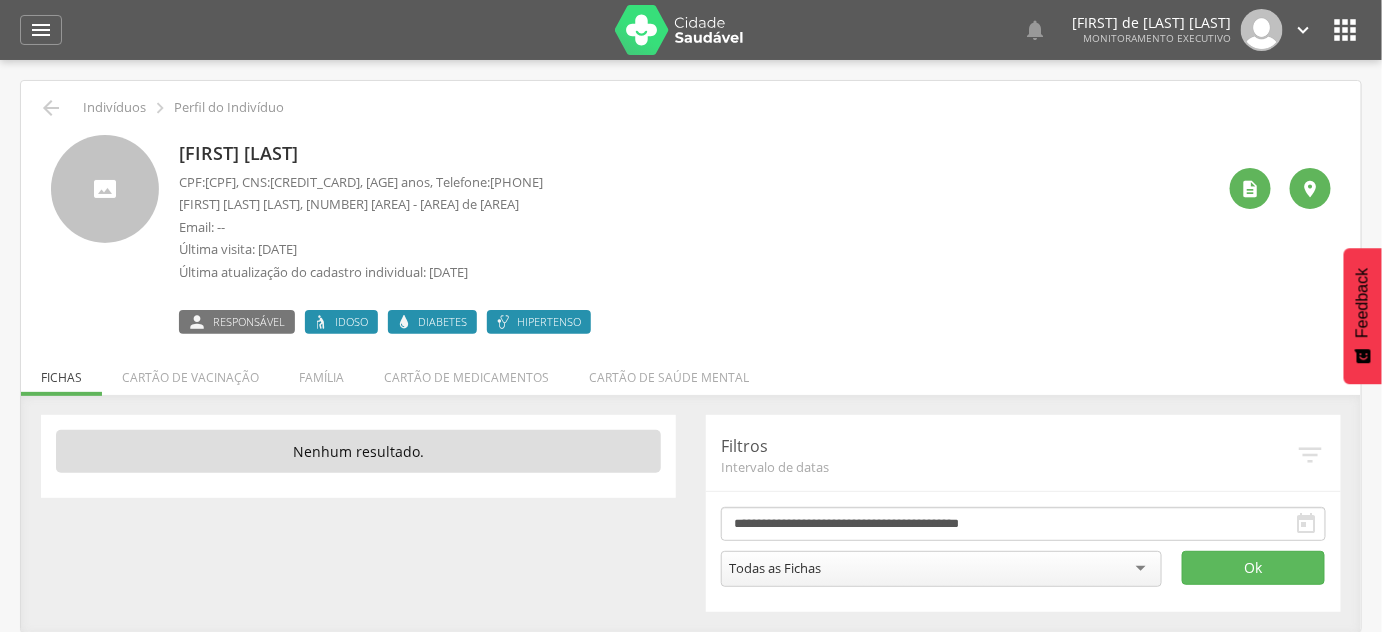 click on "
Indivíduos

Perfil do Indivíduo" at bounding box center (691, 108) 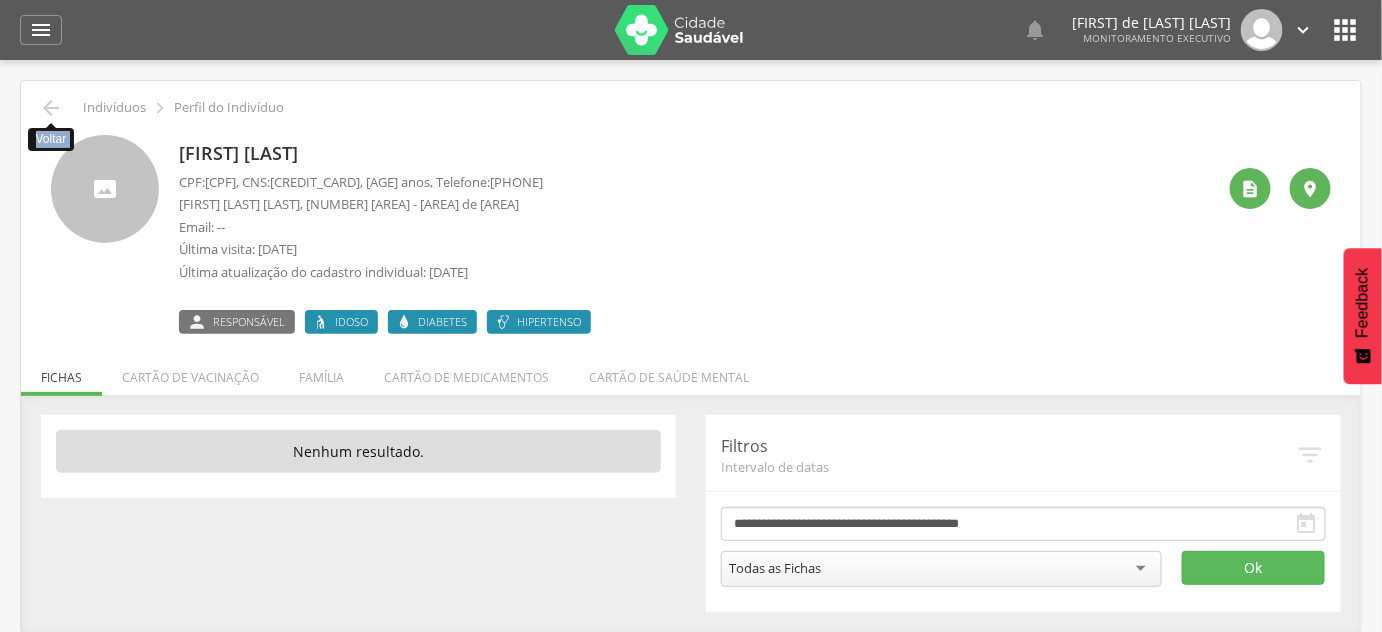 click on "" at bounding box center [51, 108] 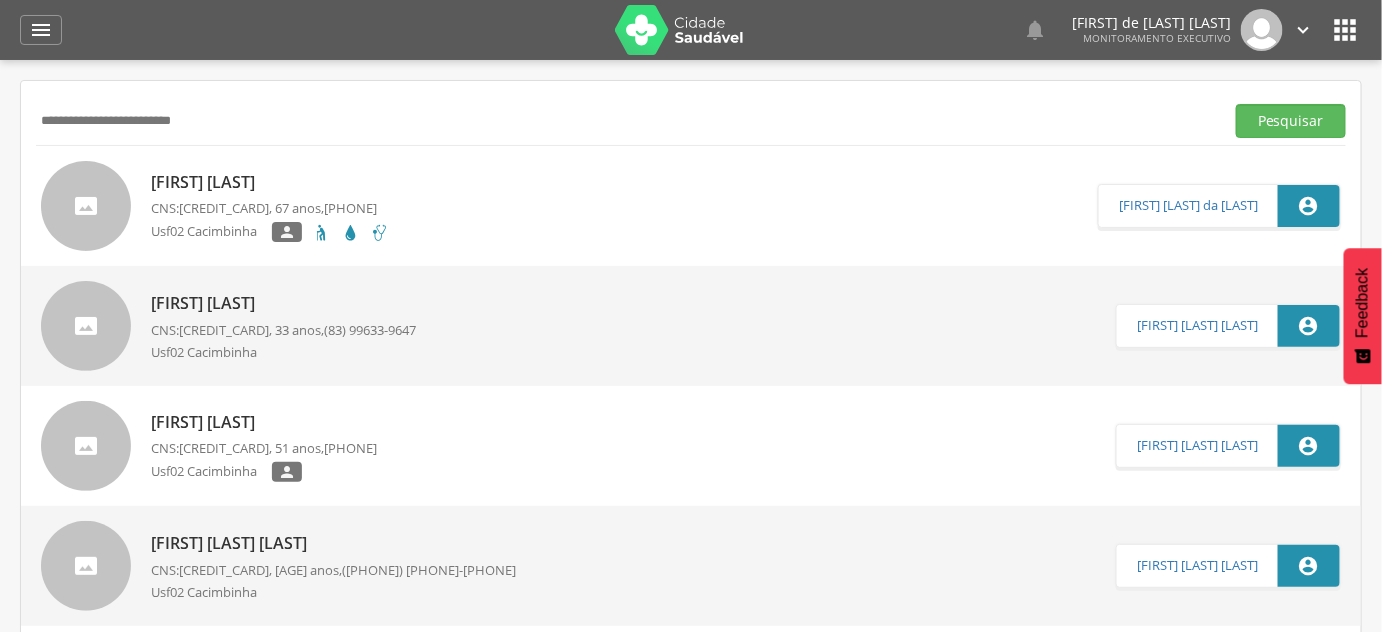 click on "**********" at bounding box center [626, 121] 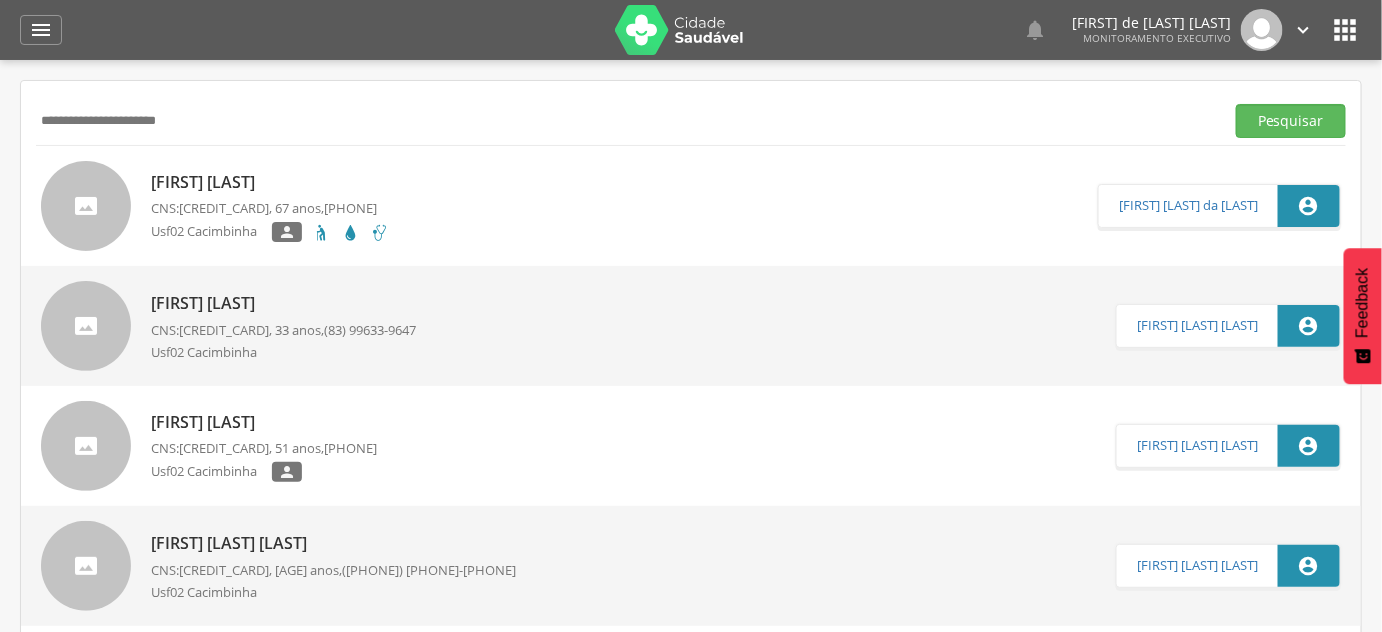 click on "Pesquisar" at bounding box center [1291, 121] 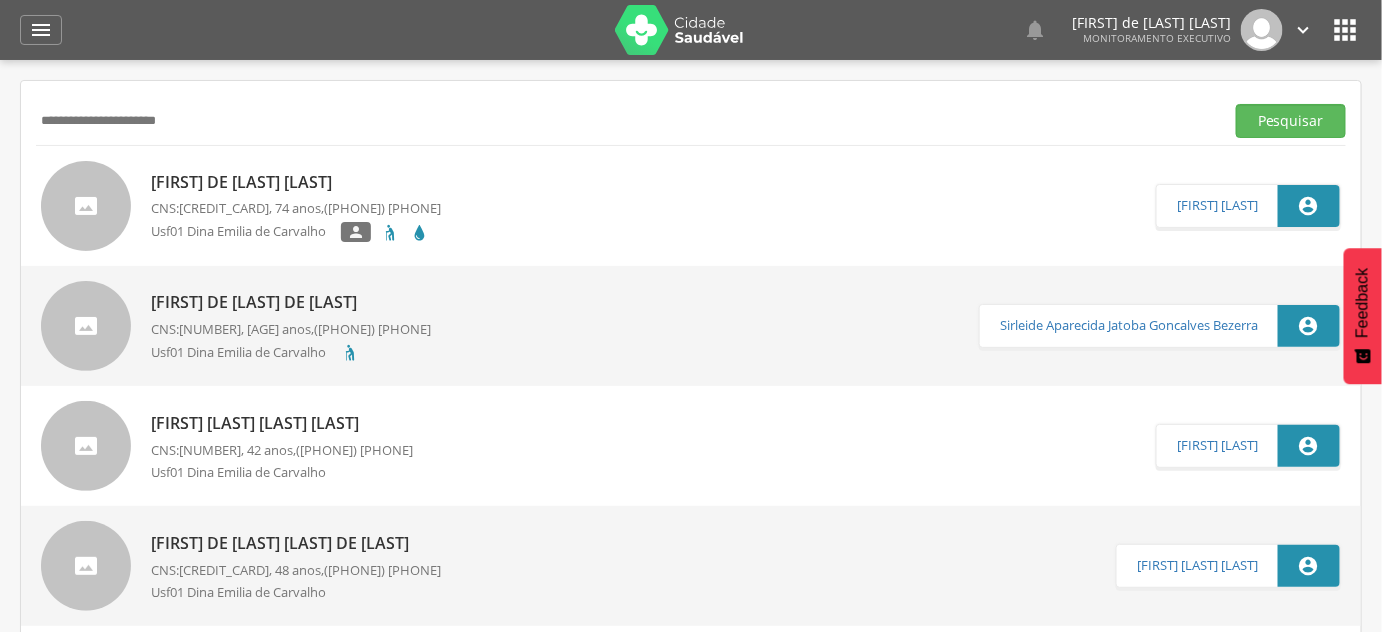 click on "[FIRST] [LAST] CNS: [NUMBER] , 74 anos, [PHONE] Usf01 Dina Emilia de Carvalho   [FIRST] [LAST]" at bounding box center [691, 206] 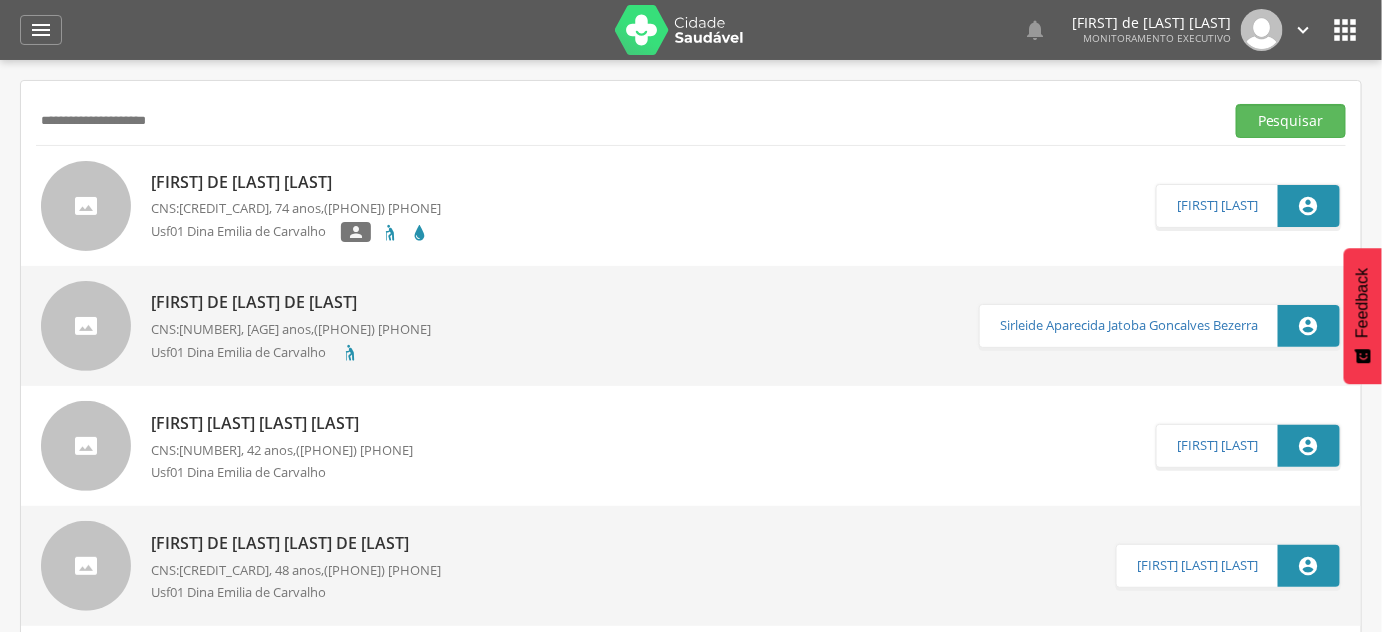 click on "Pesquisar" at bounding box center (1291, 121) 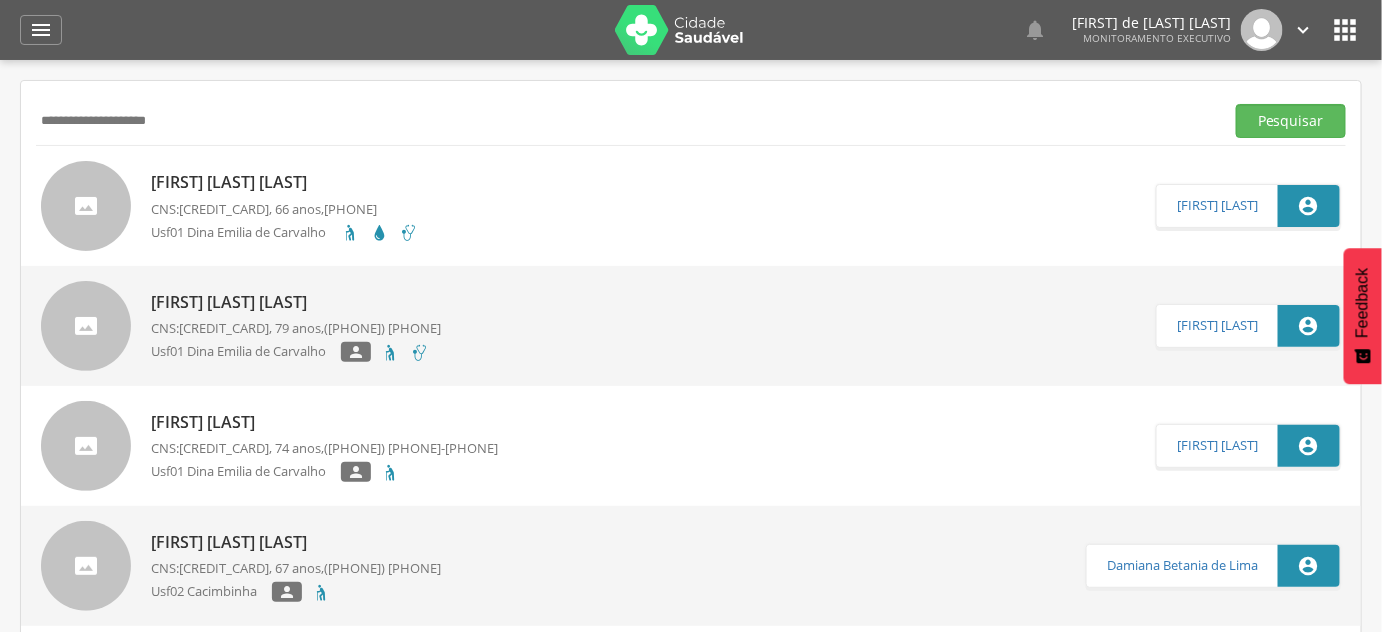 click on "[FIRST] [LAST] [LAST]" at bounding box center (284, 182) 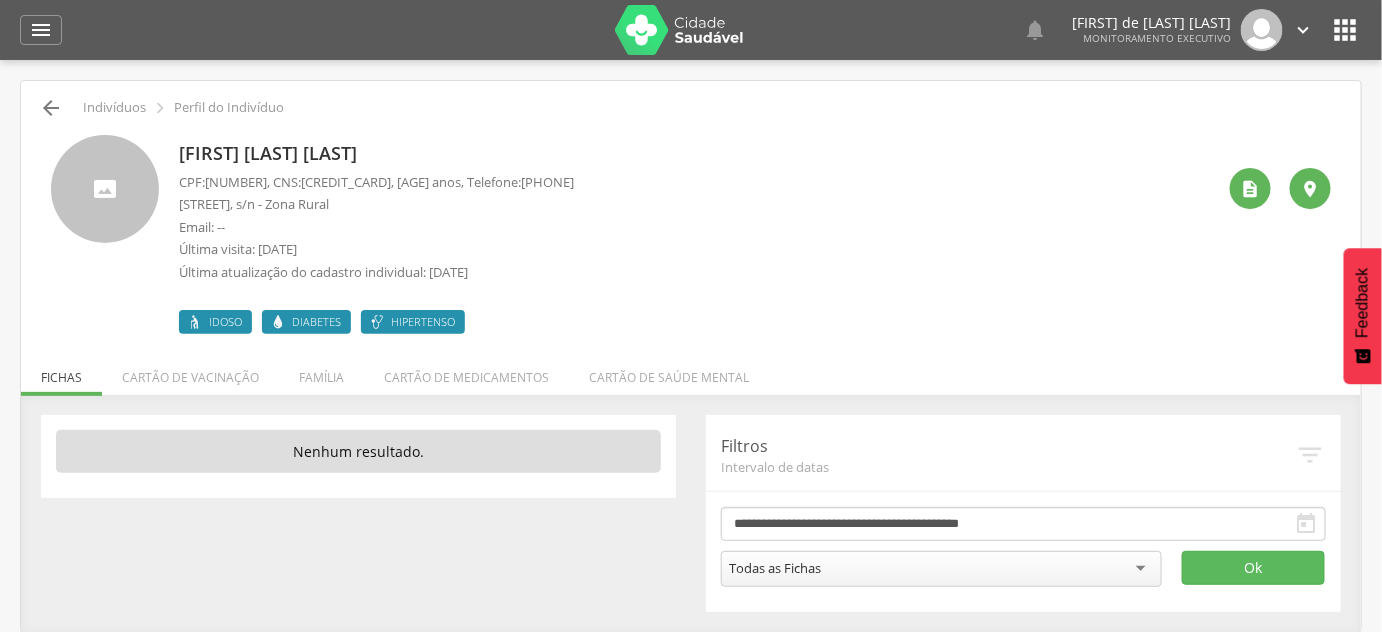 click on "" at bounding box center [51, 108] 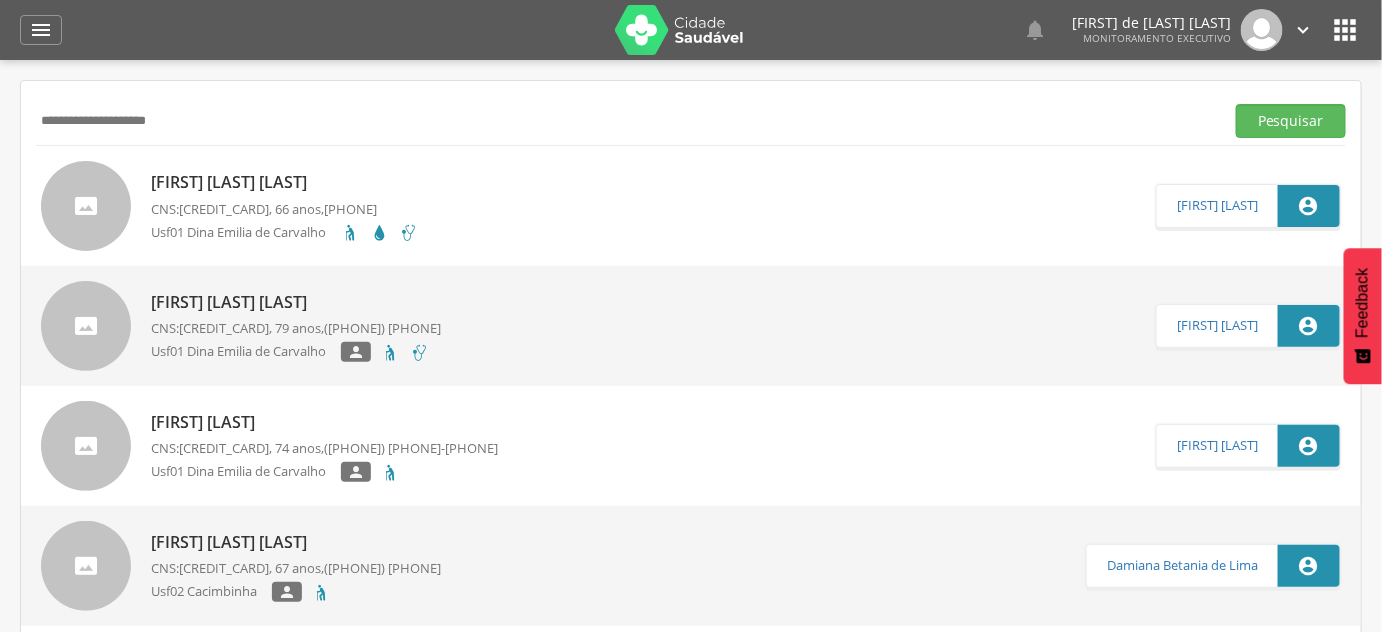 click on "**********" at bounding box center [626, 121] 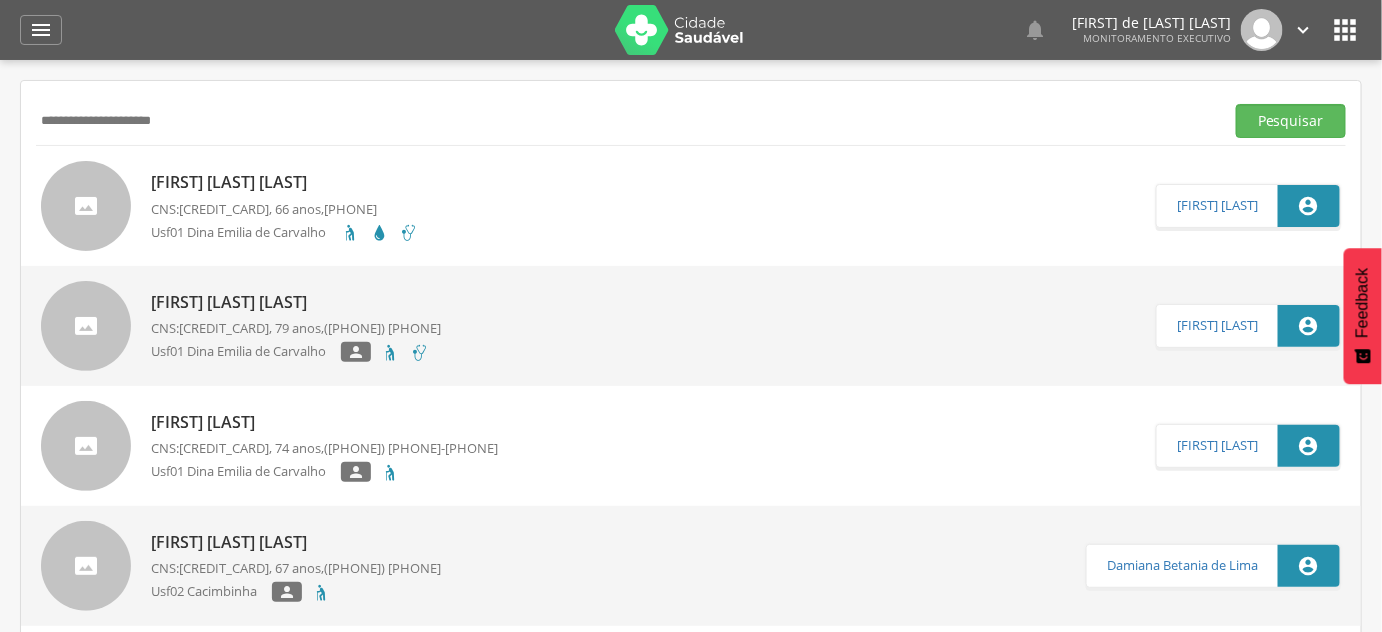click on "Pesquisar" at bounding box center [1291, 121] 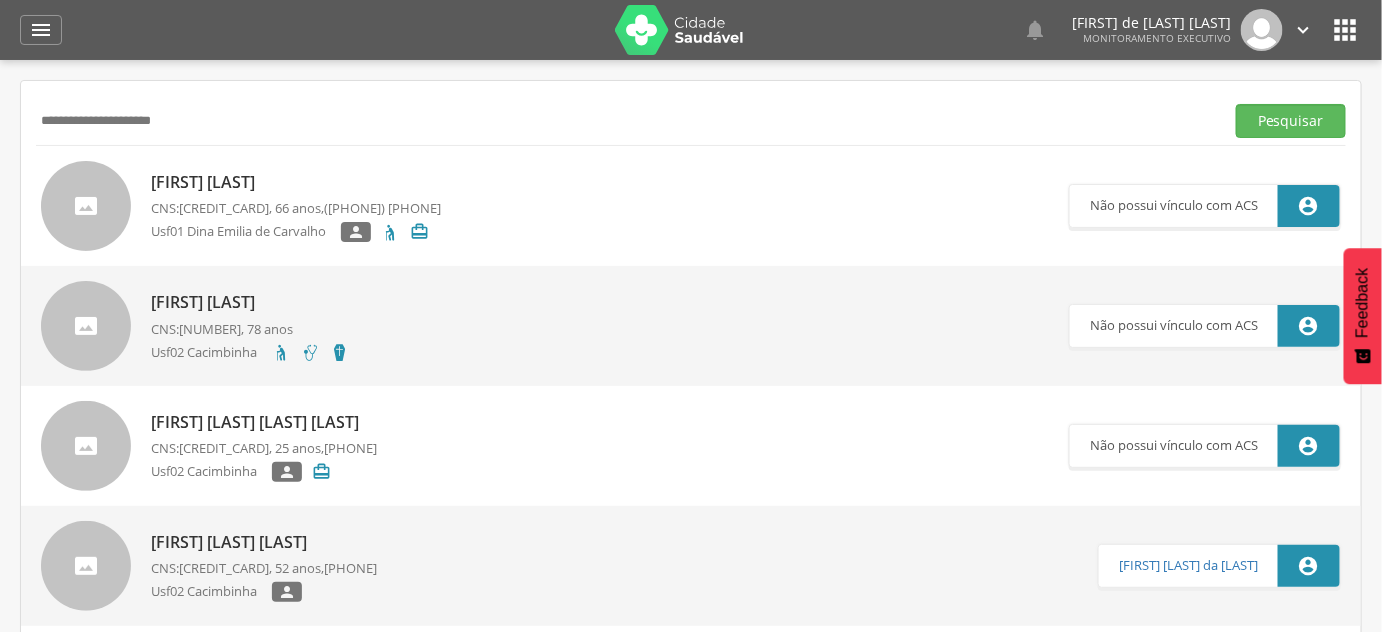 click on "**********" at bounding box center (626, 121) 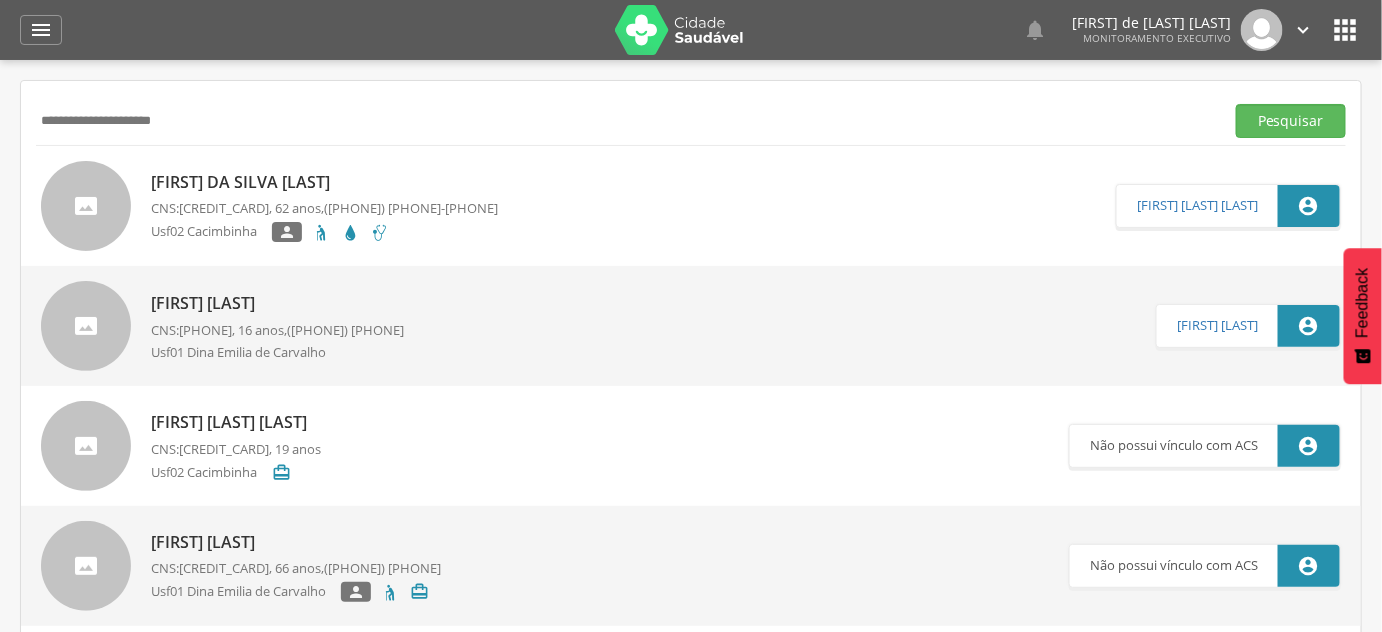 click on "CNS:  [PHONE] , [AGE] anos,  ([PHONE]) [PHONE]-[PHONE]" at bounding box center [324, 208] 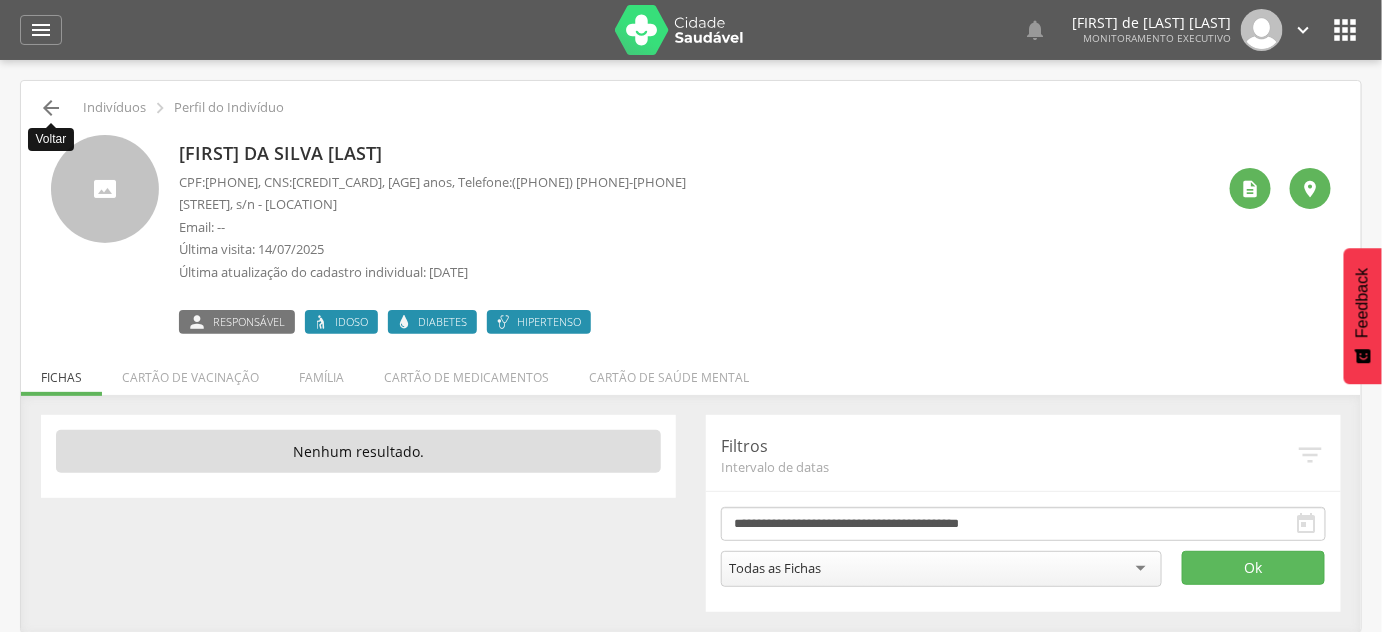 click on "" at bounding box center [51, 108] 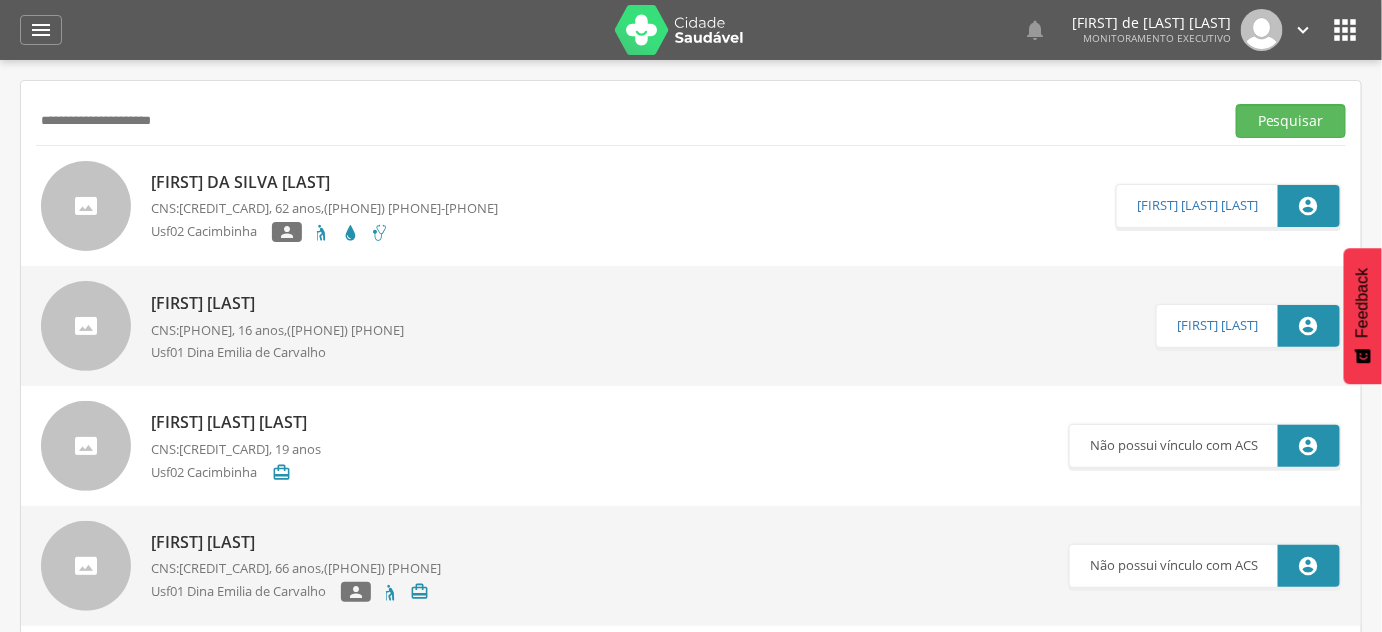 click on "**********" at bounding box center [626, 121] 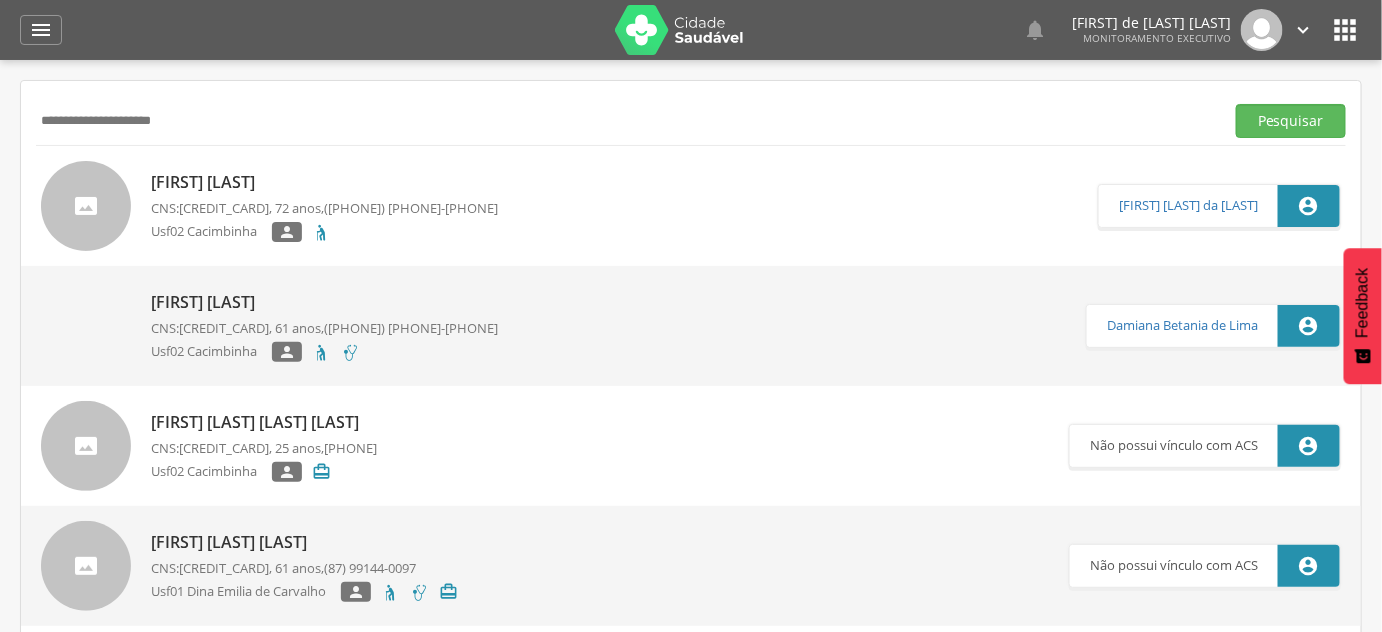 click on "[CREDIT_CARD]" at bounding box center (224, 208) 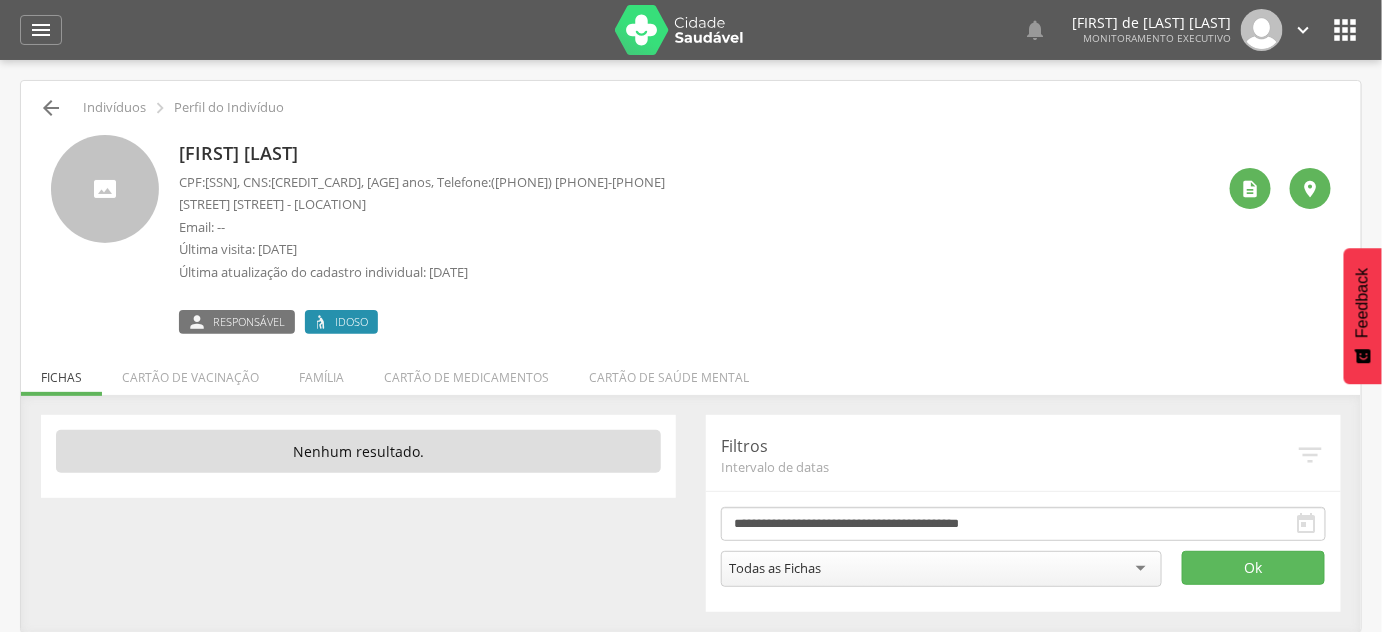 click on "" at bounding box center [51, 108] 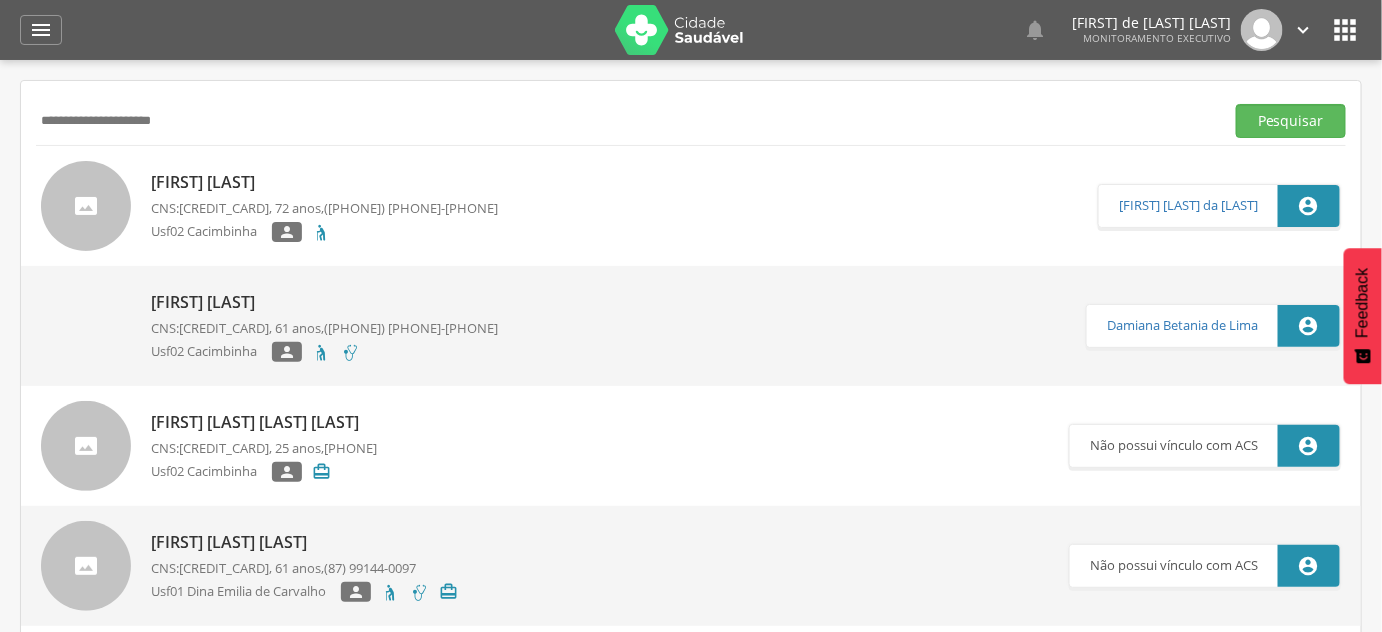 click on "**********" at bounding box center (626, 121) 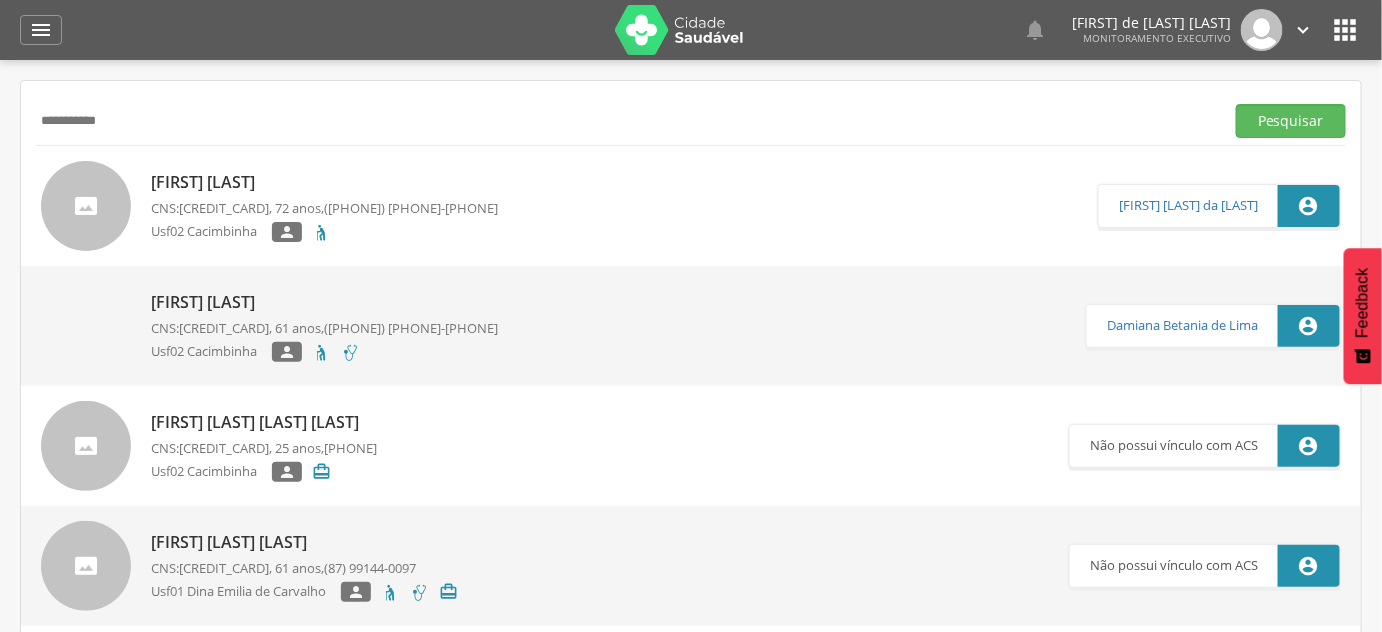 click on "Pesquisar" at bounding box center [1291, 121] 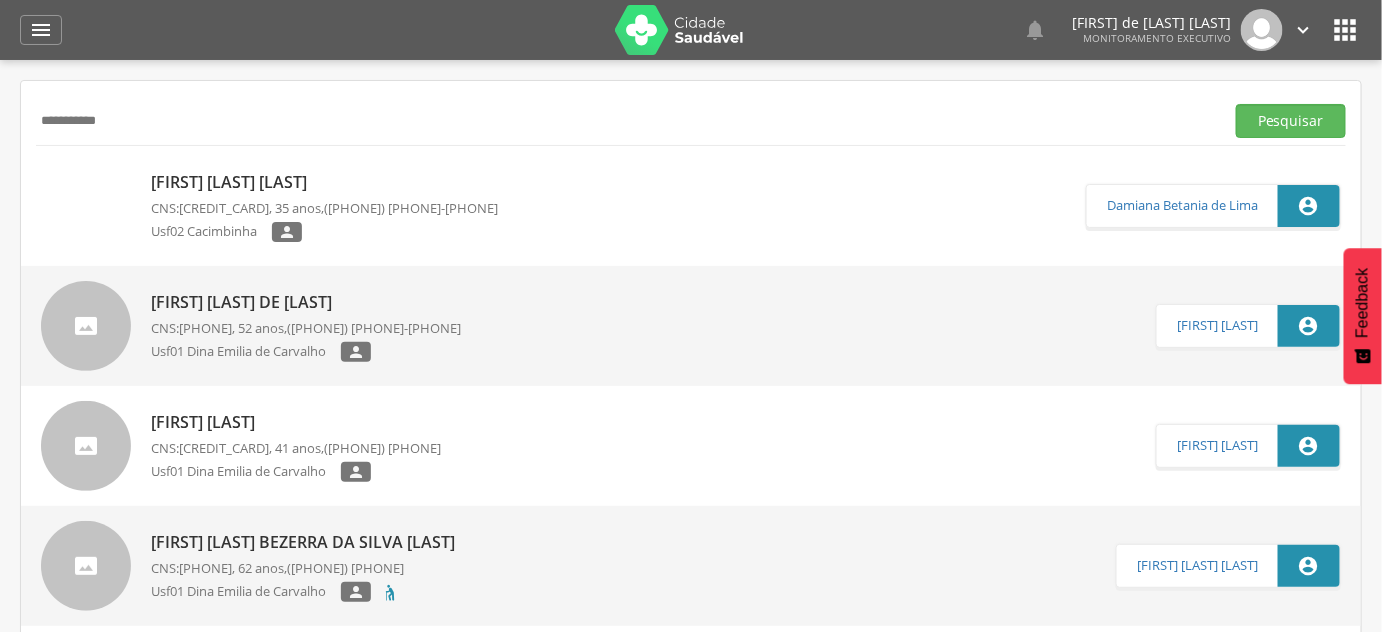 click on "[FIRST] [LAST] [LAST]" at bounding box center (324, 182) 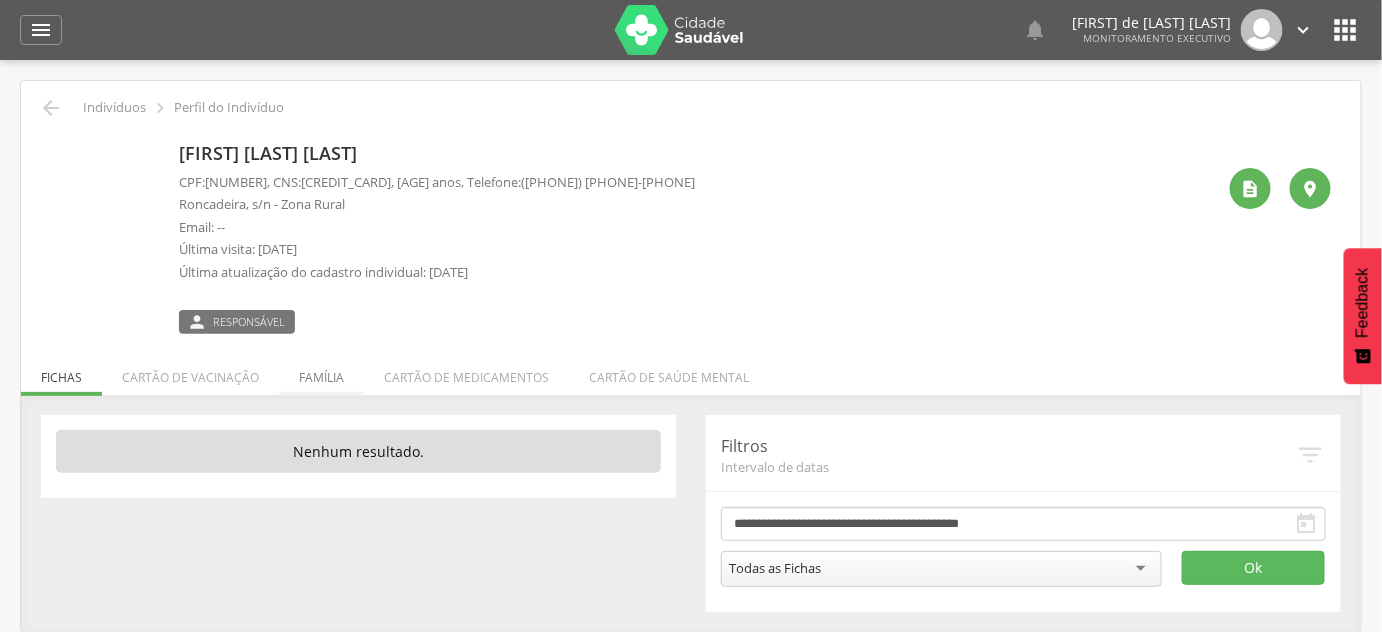 click on "Família" at bounding box center [321, 372] 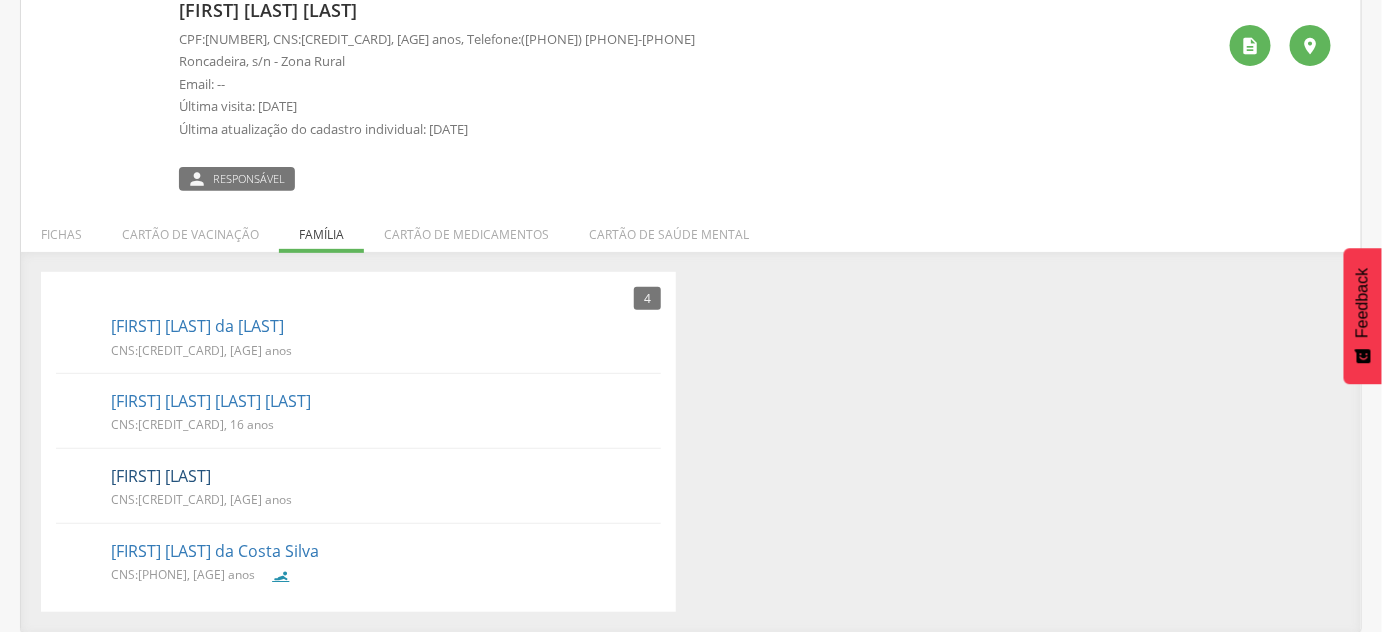 scroll, scrollTop: 52, scrollLeft: 0, axis: vertical 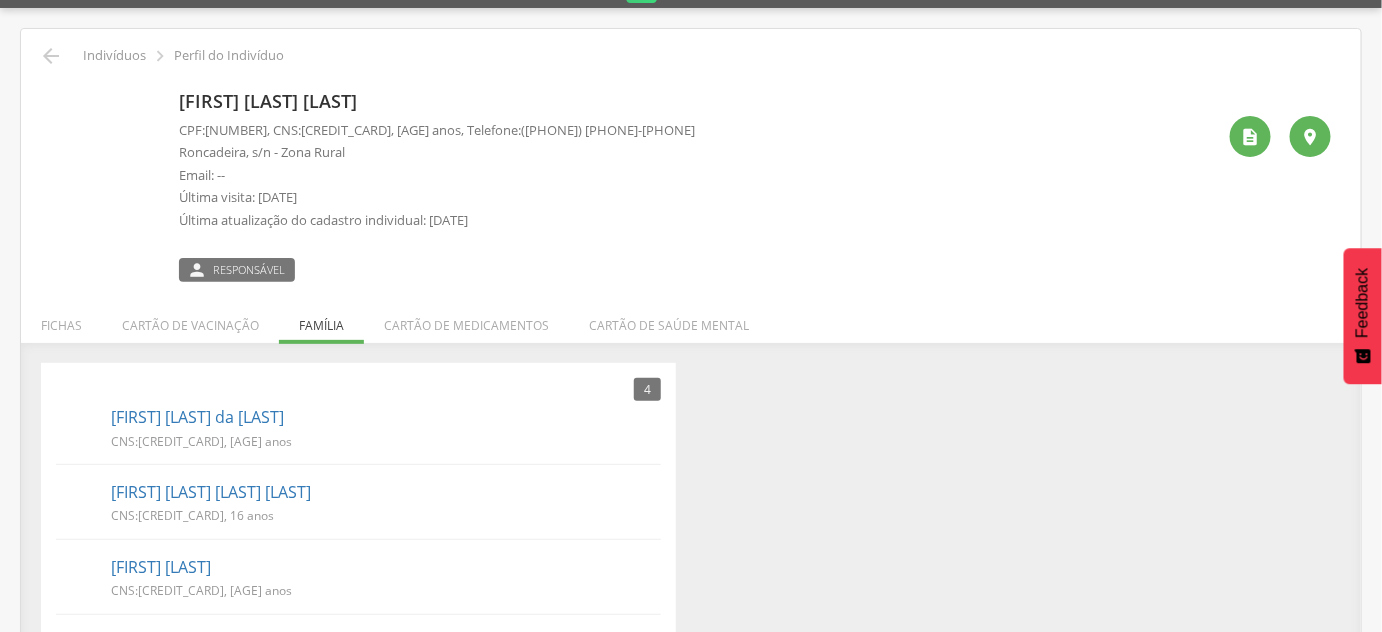 click on "" at bounding box center (51, 56) 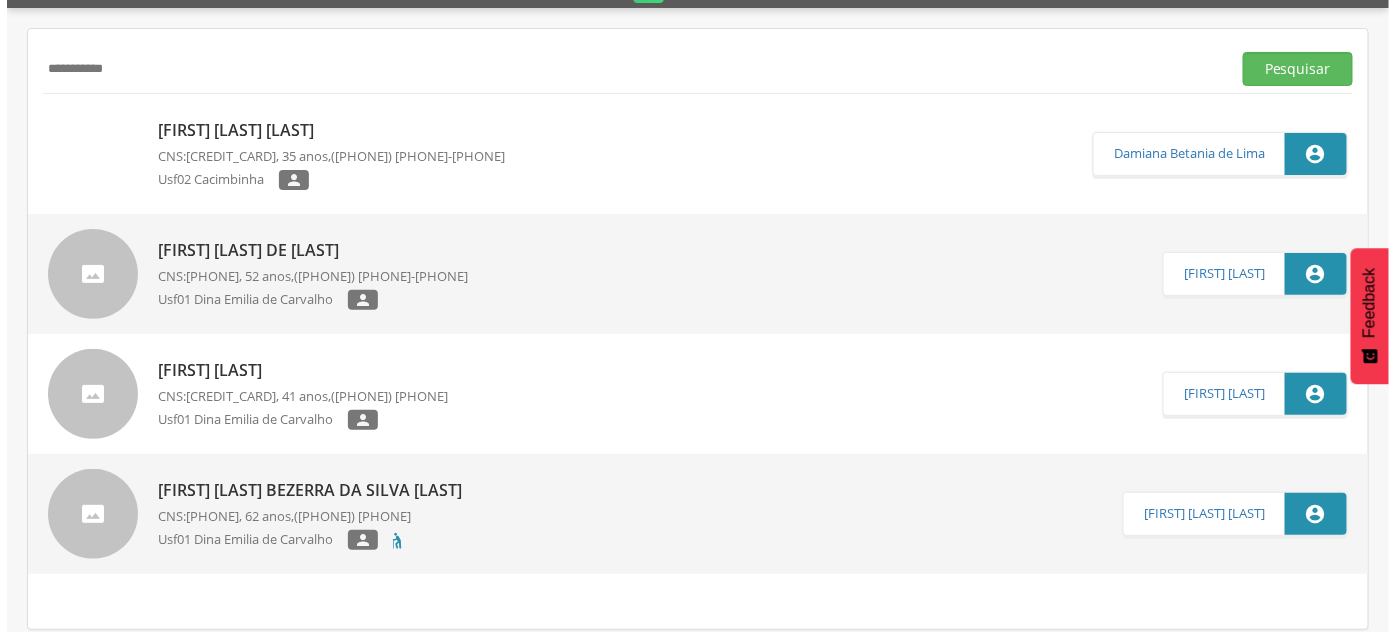 scroll, scrollTop: 0, scrollLeft: 0, axis: both 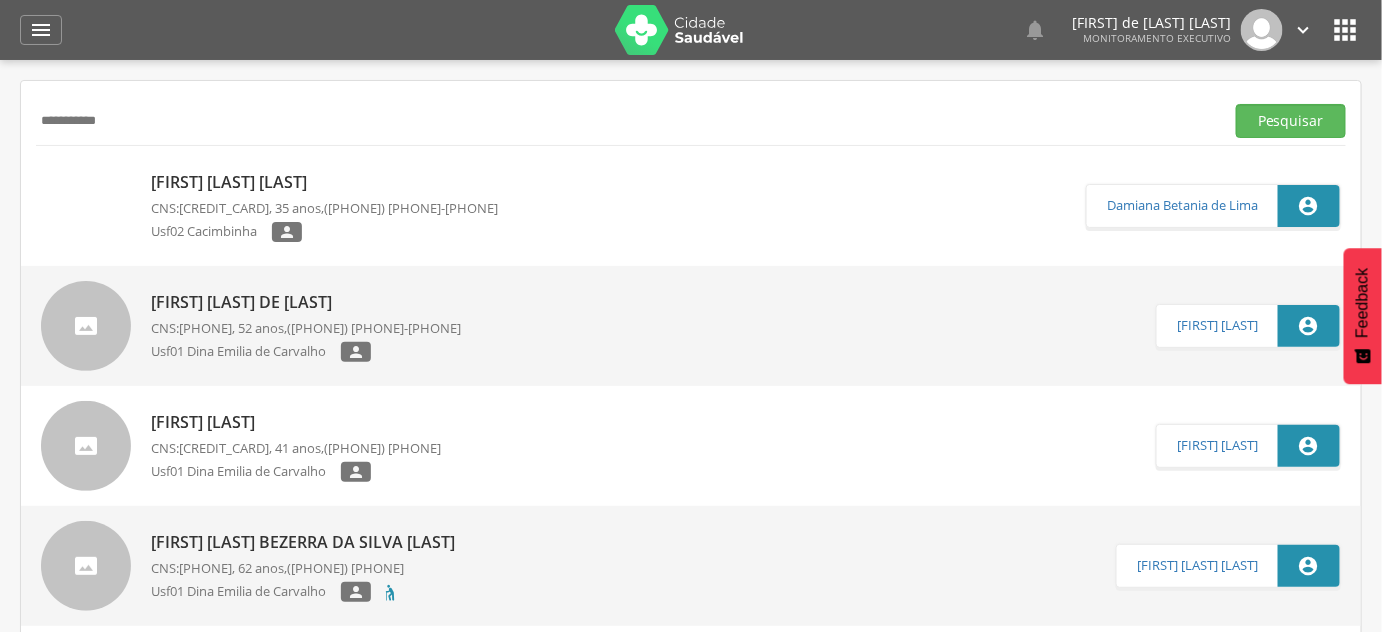 click on "**********" at bounding box center [626, 121] 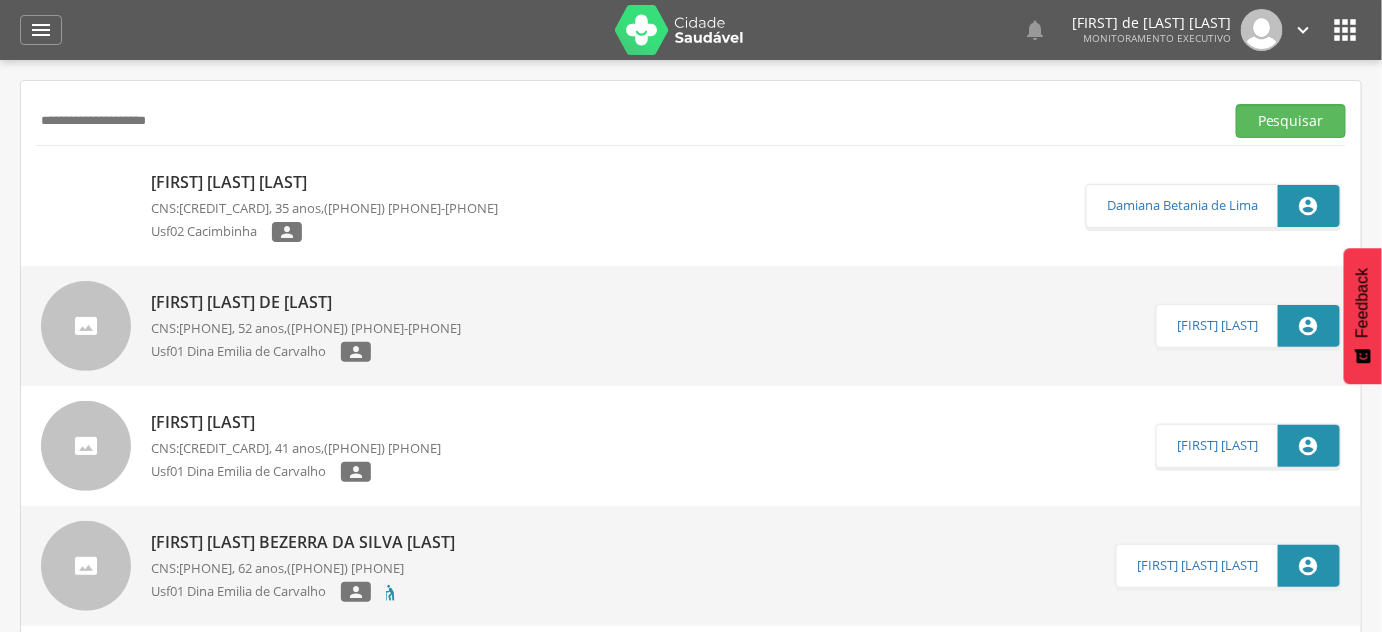 click on "Pesquisar" at bounding box center (1291, 121) 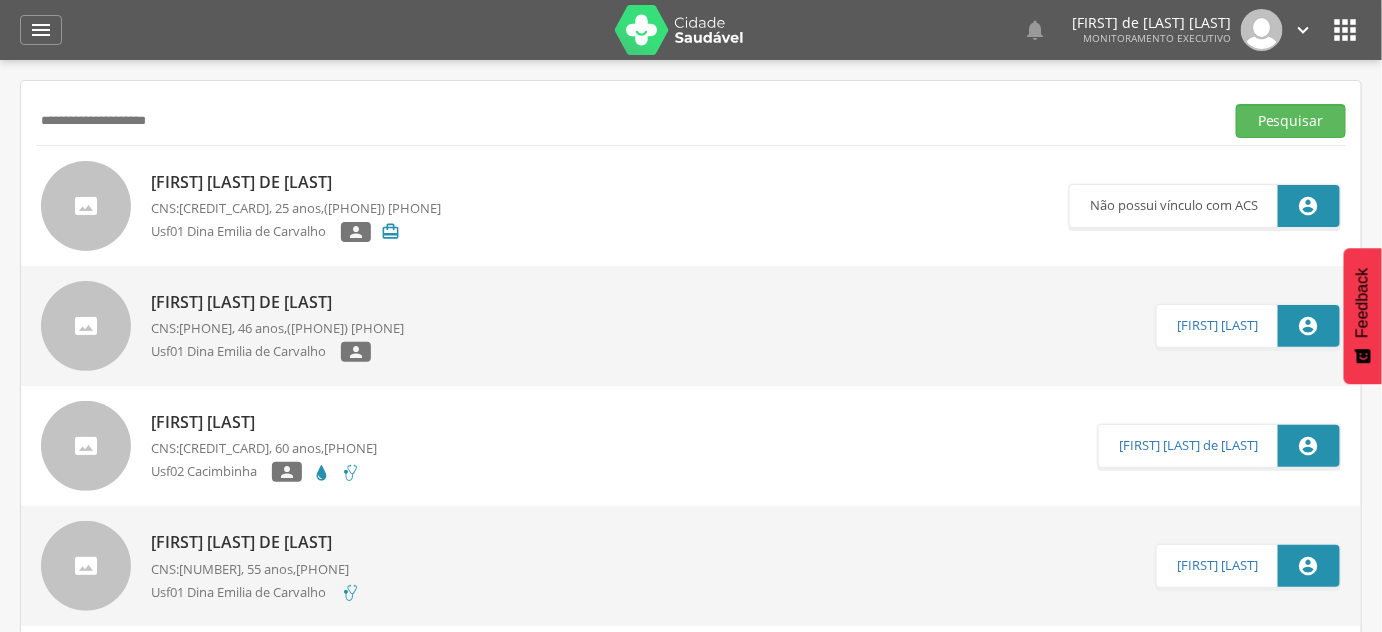 click on "[PHONE]" at bounding box center [205, 328] 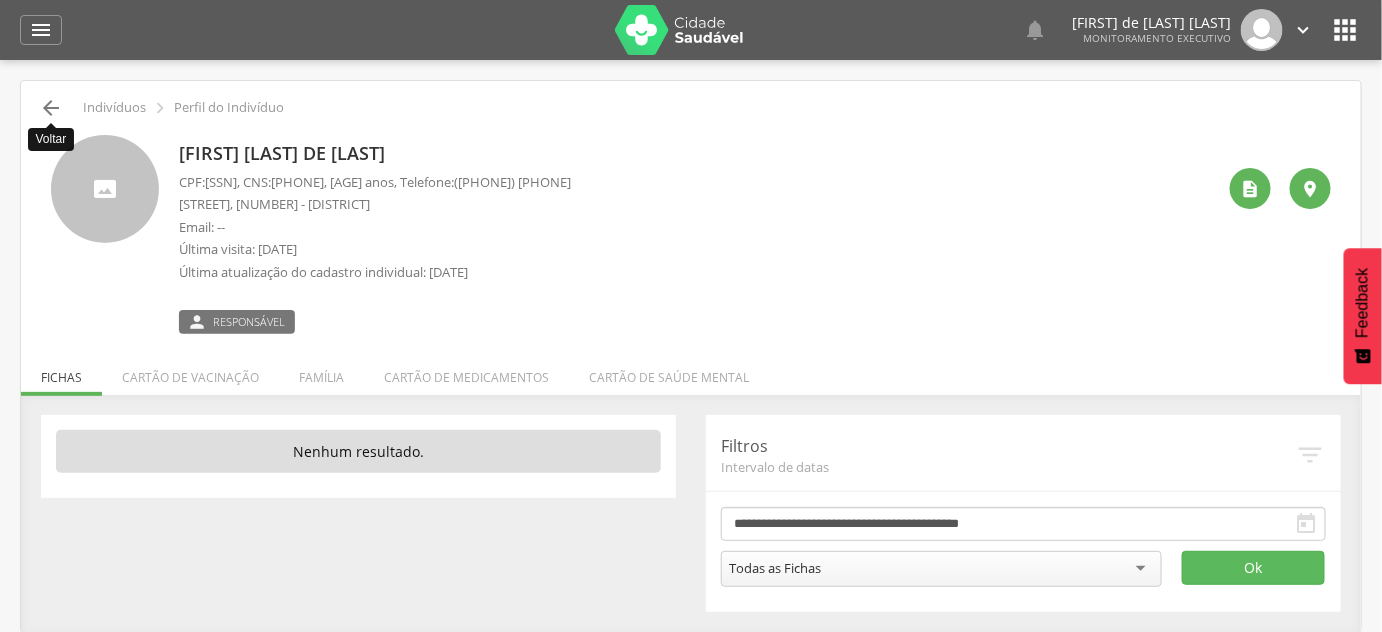 click on "" at bounding box center [51, 108] 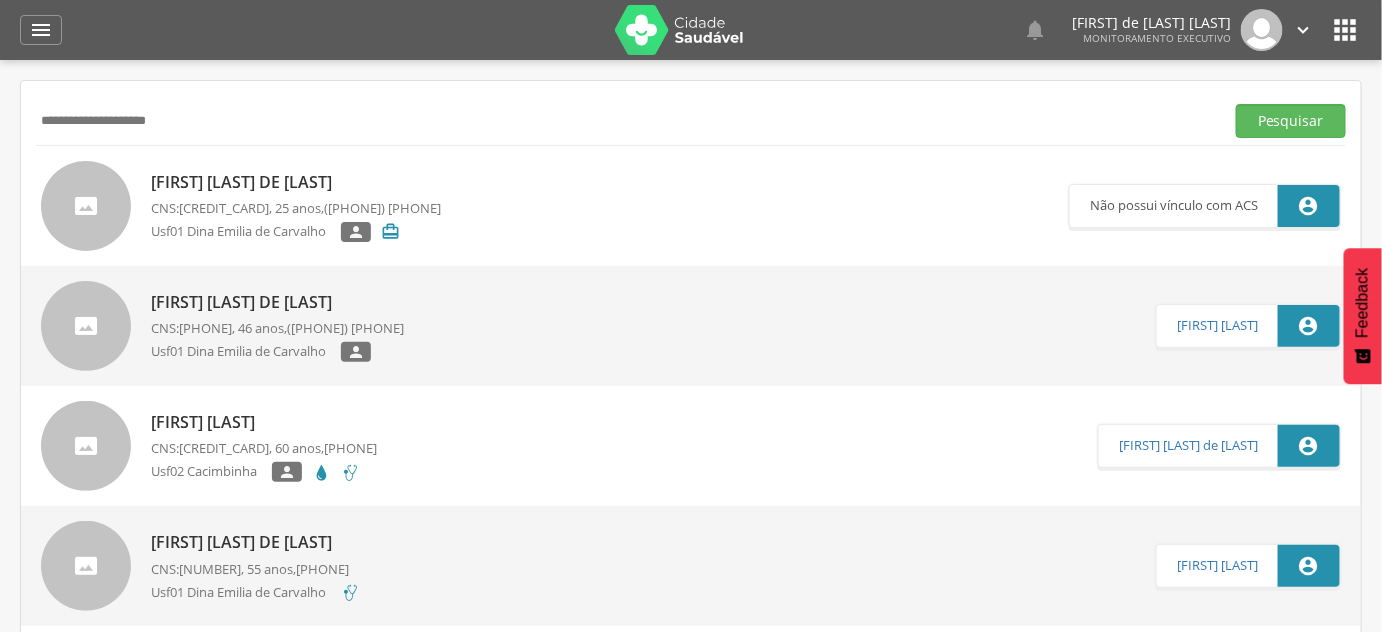 click on "[FIRST] [LAST]" at bounding box center (264, 422) 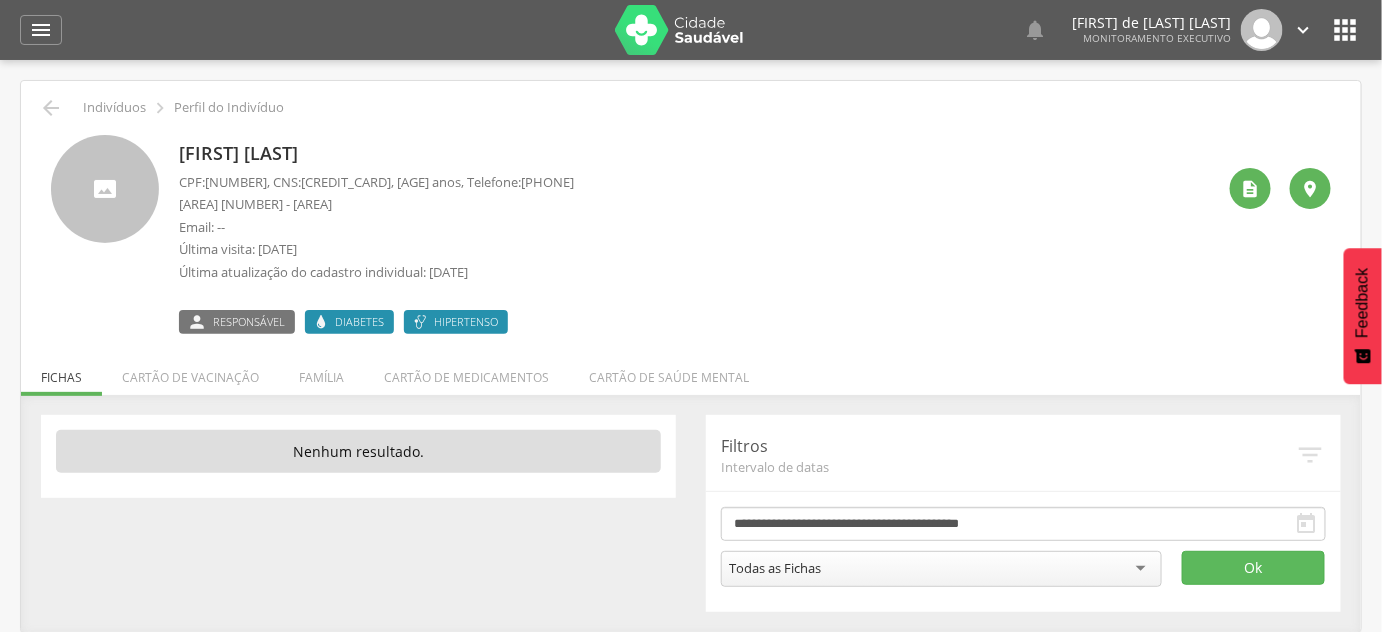 click on "Indivíduos
[FIRST] [LAST] de [LAST]
CPF: [SSN] , CNS: [CREDIT_CARD] , [AGE] anos, Telefone: [PHONE] [AREA], [NUMBER] - [AREA] Email: -- Última visita: [DATE] Última atualização do cadastro individual: [DATE]
Vacinas atualizadas em [DATE]" at bounding box center (691, 356) 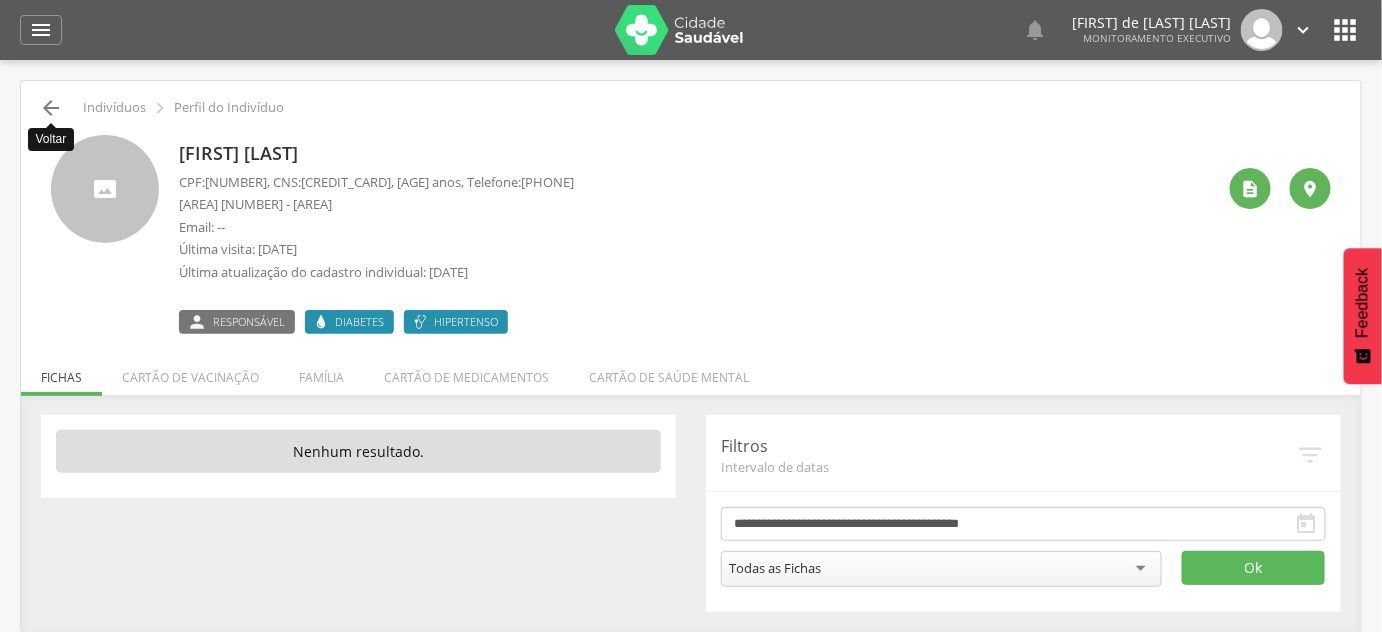 click on "" at bounding box center (51, 108) 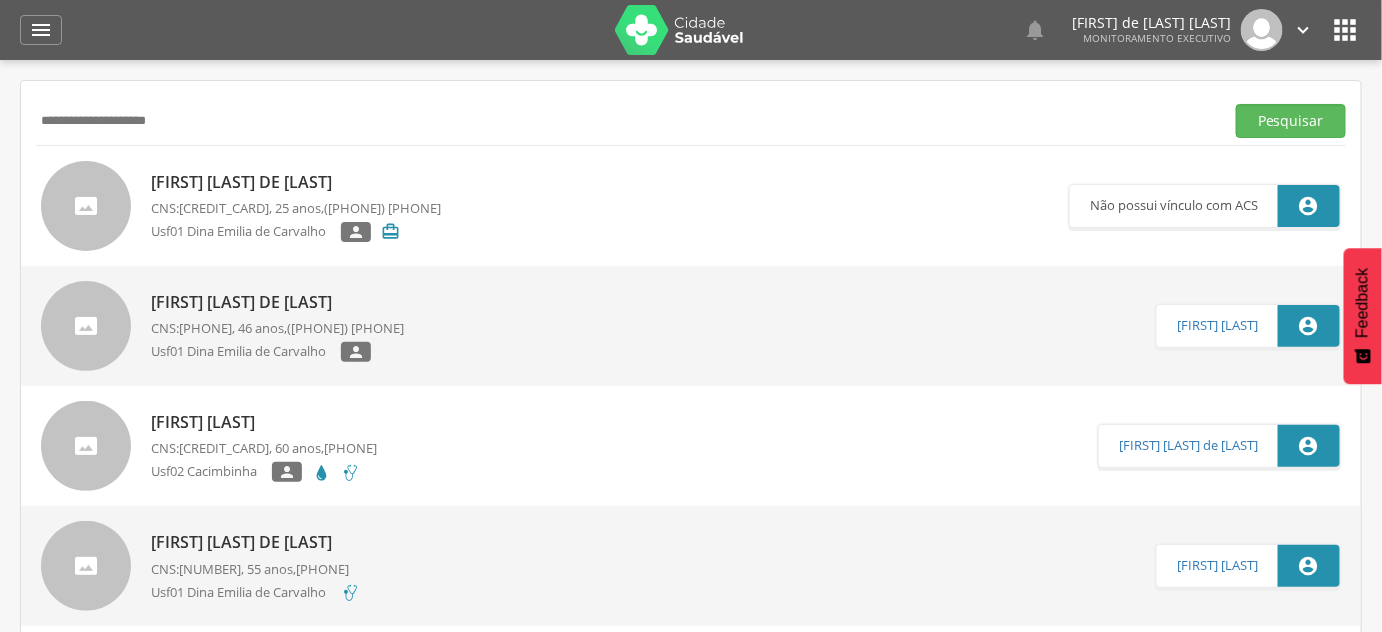 click on "**********" at bounding box center [626, 121] 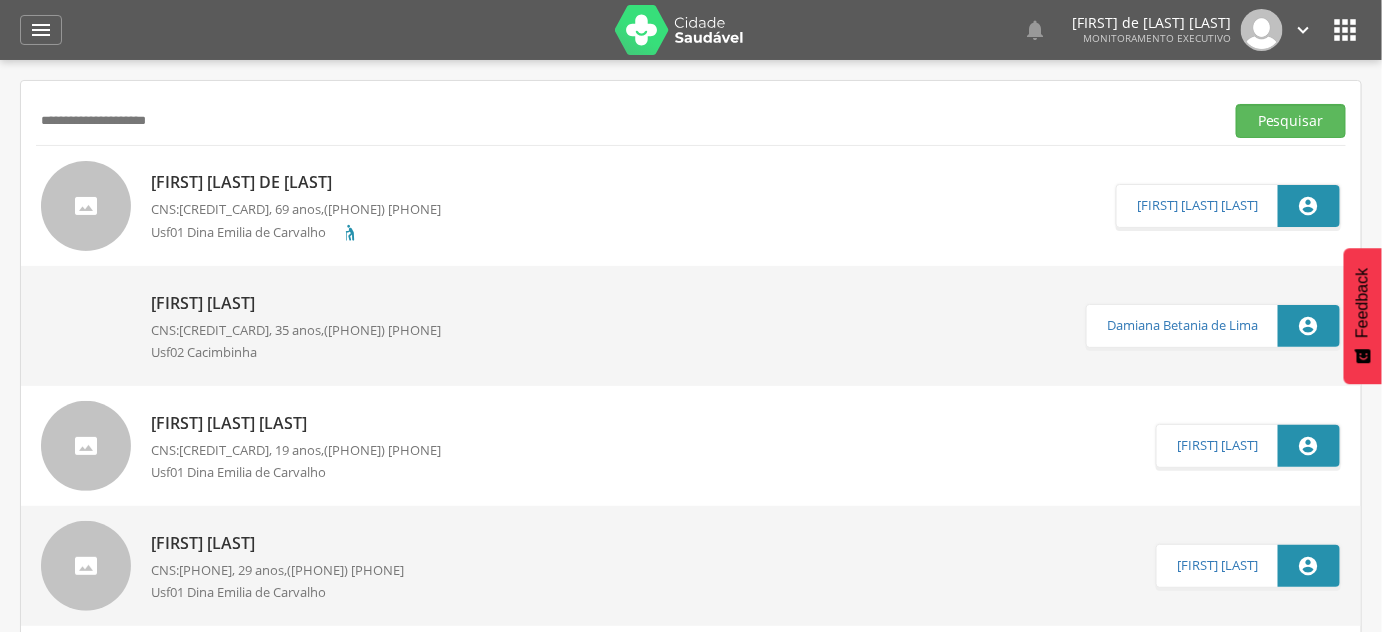 click on "[FIRST] [LAST] de [LAST]" at bounding box center (296, 182) 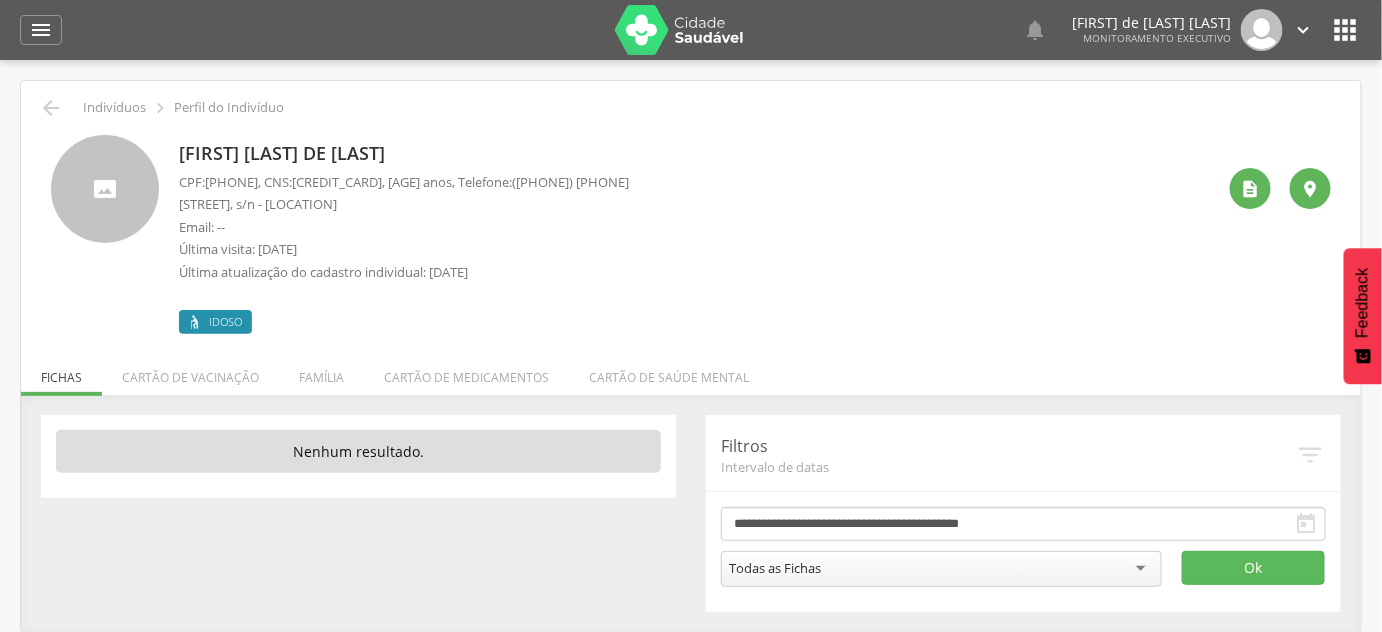 drag, startPoint x: 340, startPoint y: 181, endPoint x: 461, endPoint y: 180, distance: 121.004135 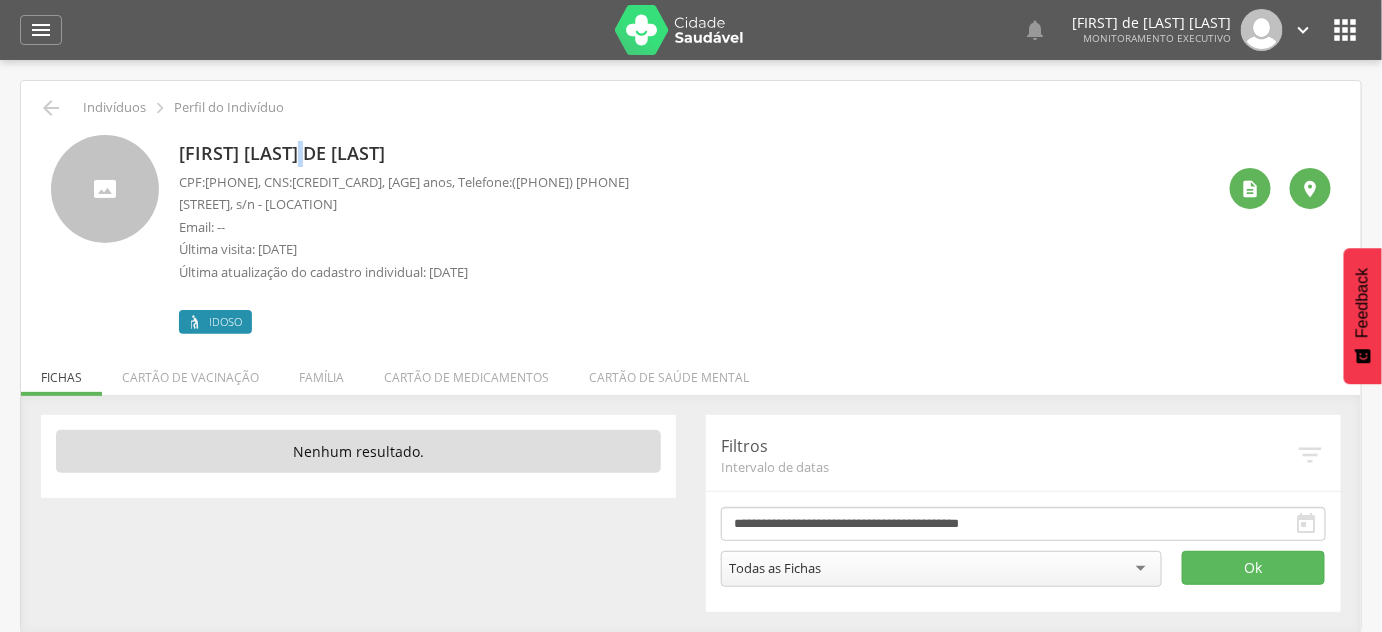 click on "[FIRST] [LAST] de [LAST]" at bounding box center [404, 154] 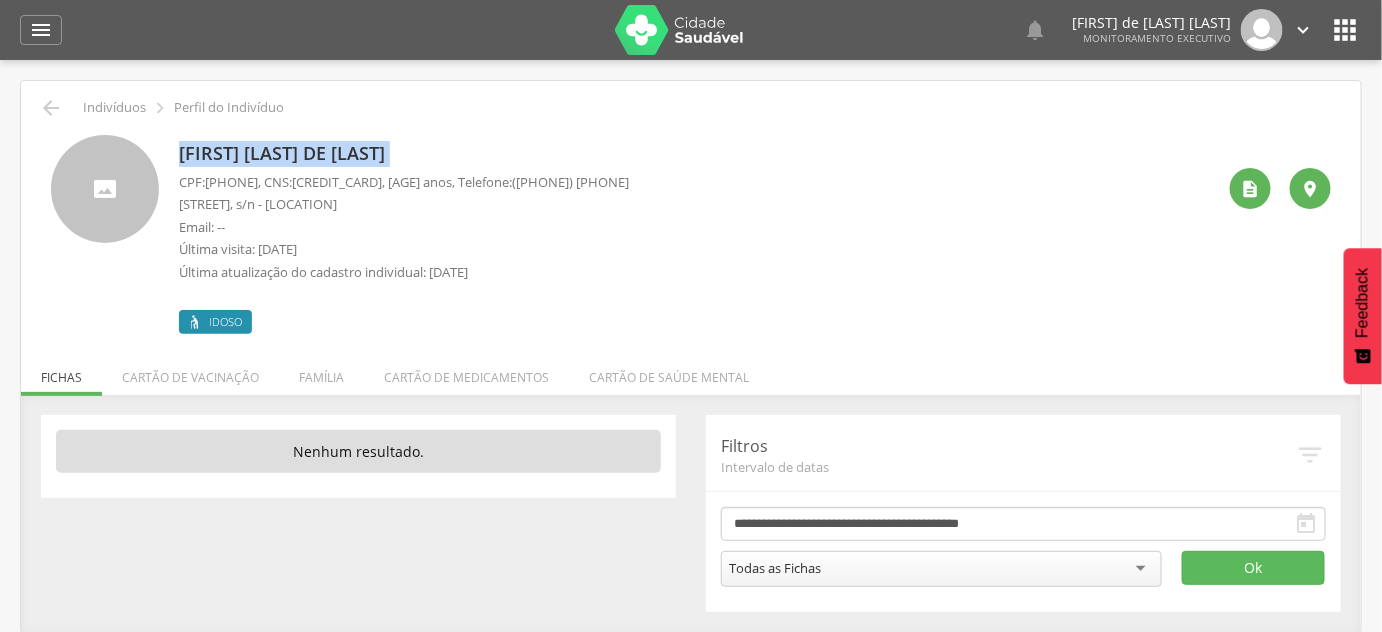 click on "[FIRST] [LAST] de [LAST]" at bounding box center [404, 154] 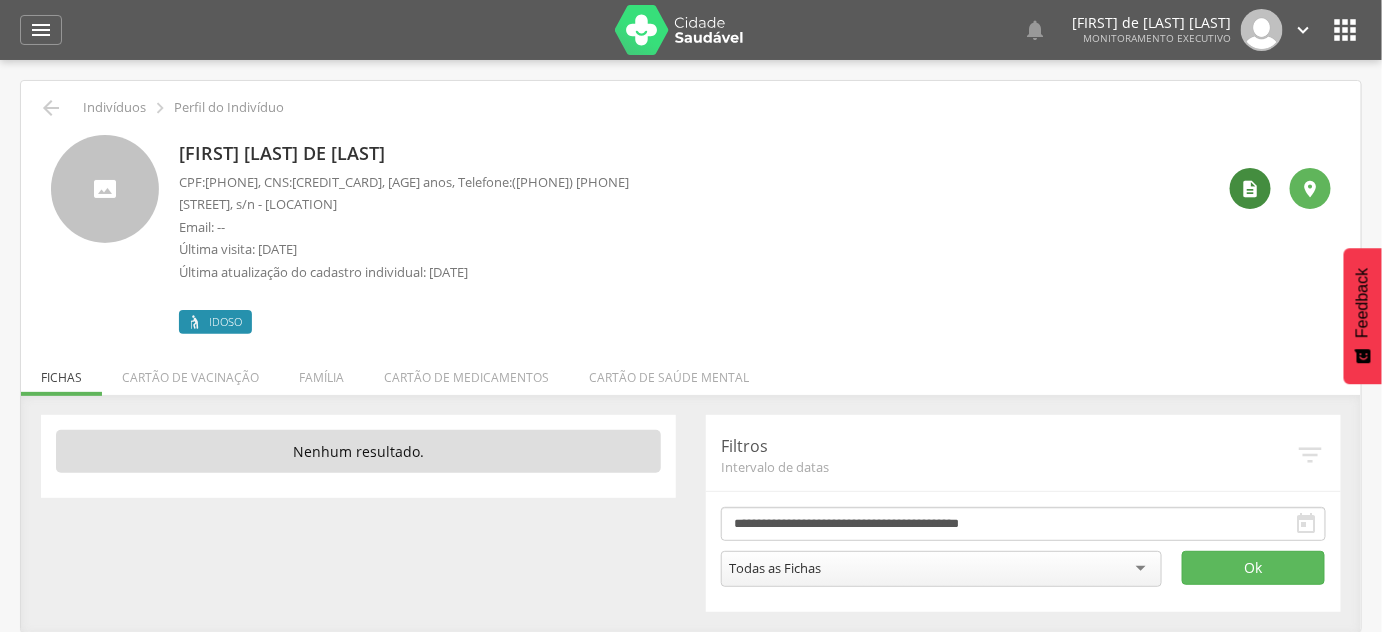 click on "" at bounding box center [1250, 188] 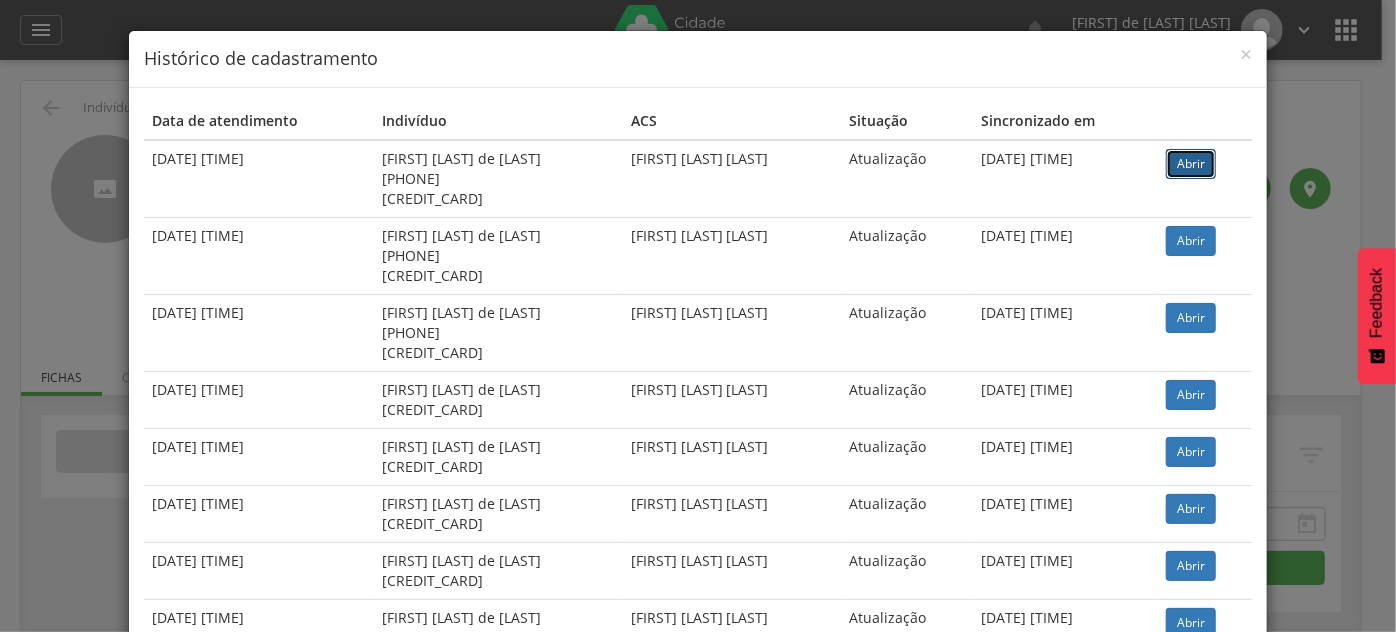 click on "Abrir" at bounding box center [1191, 164] 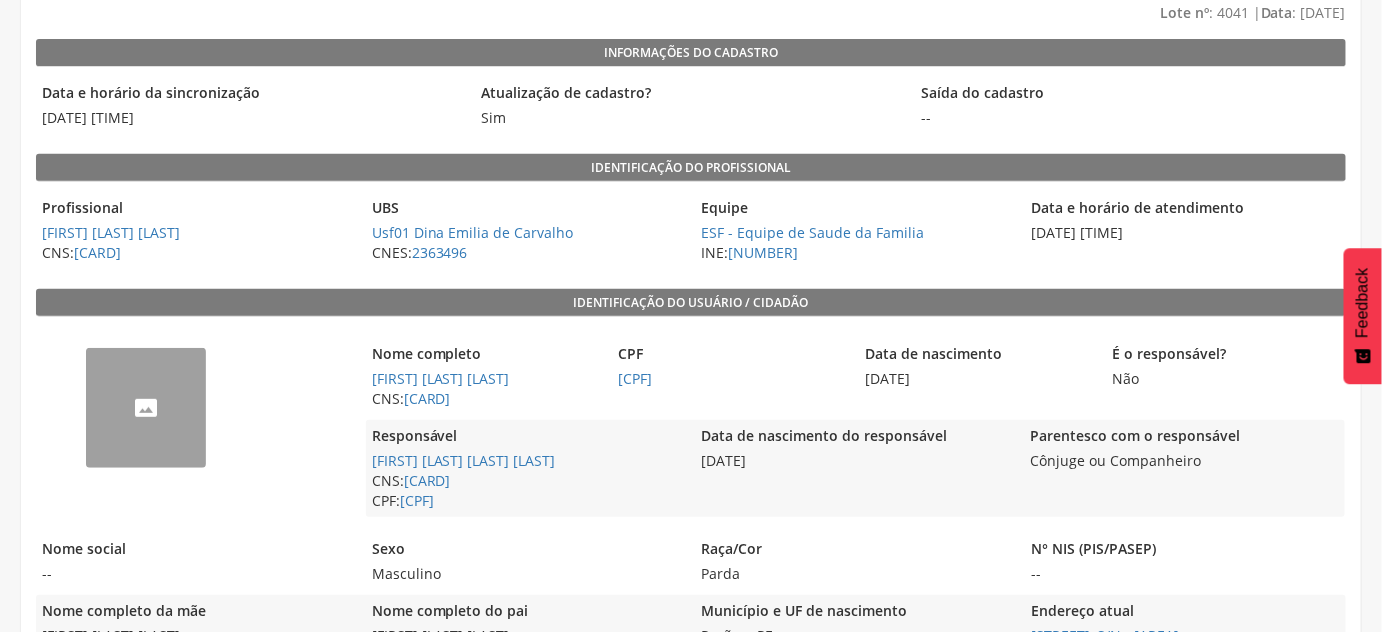 scroll, scrollTop: 272, scrollLeft: 0, axis: vertical 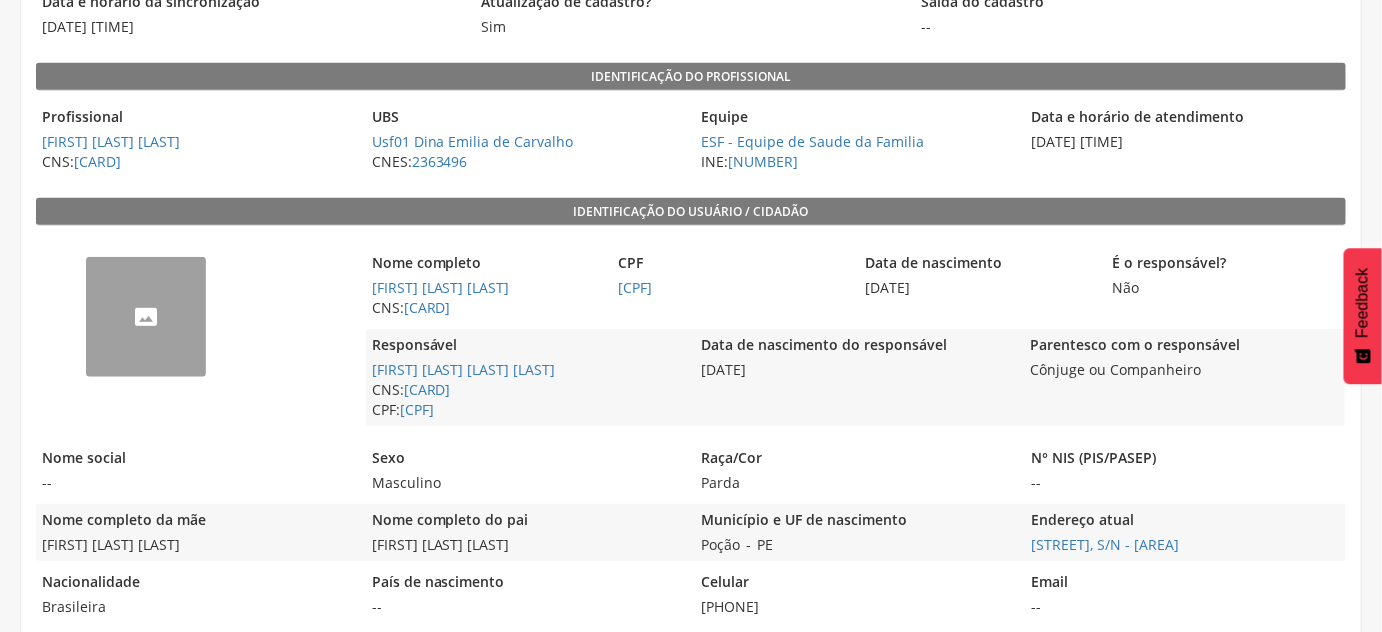 click on "PE" at bounding box center (765, 544) 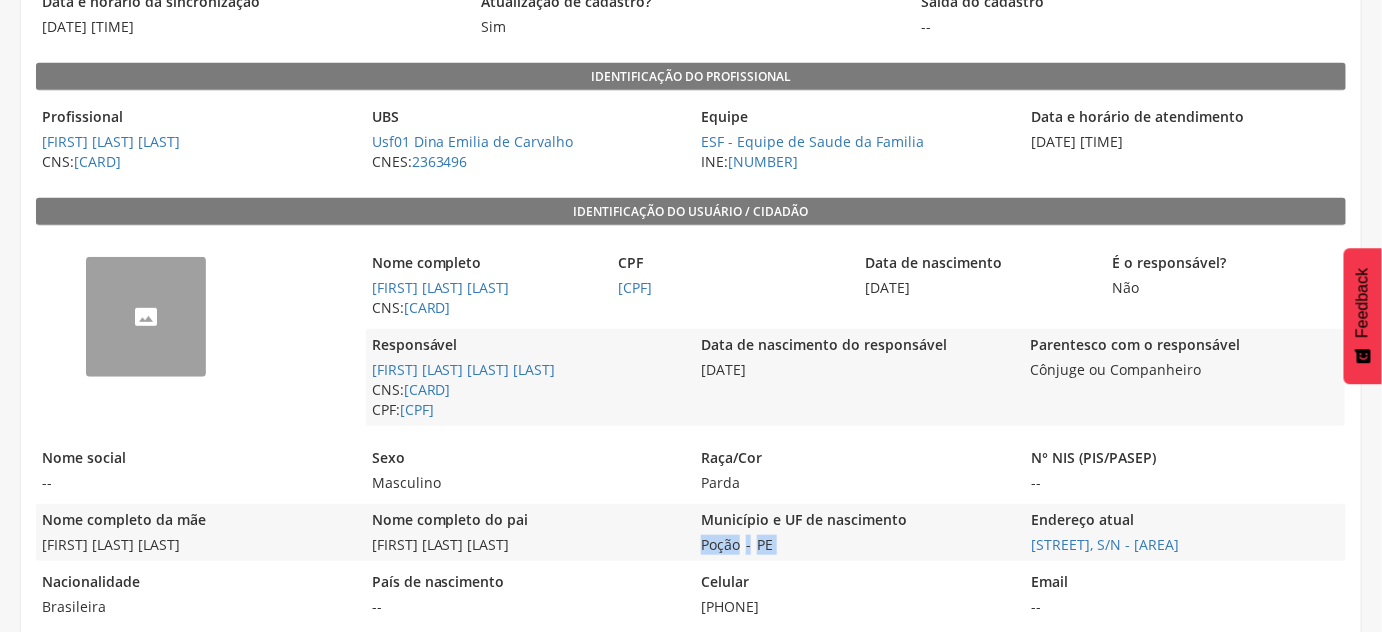 click on "PE" at bounding box center [765, 544] 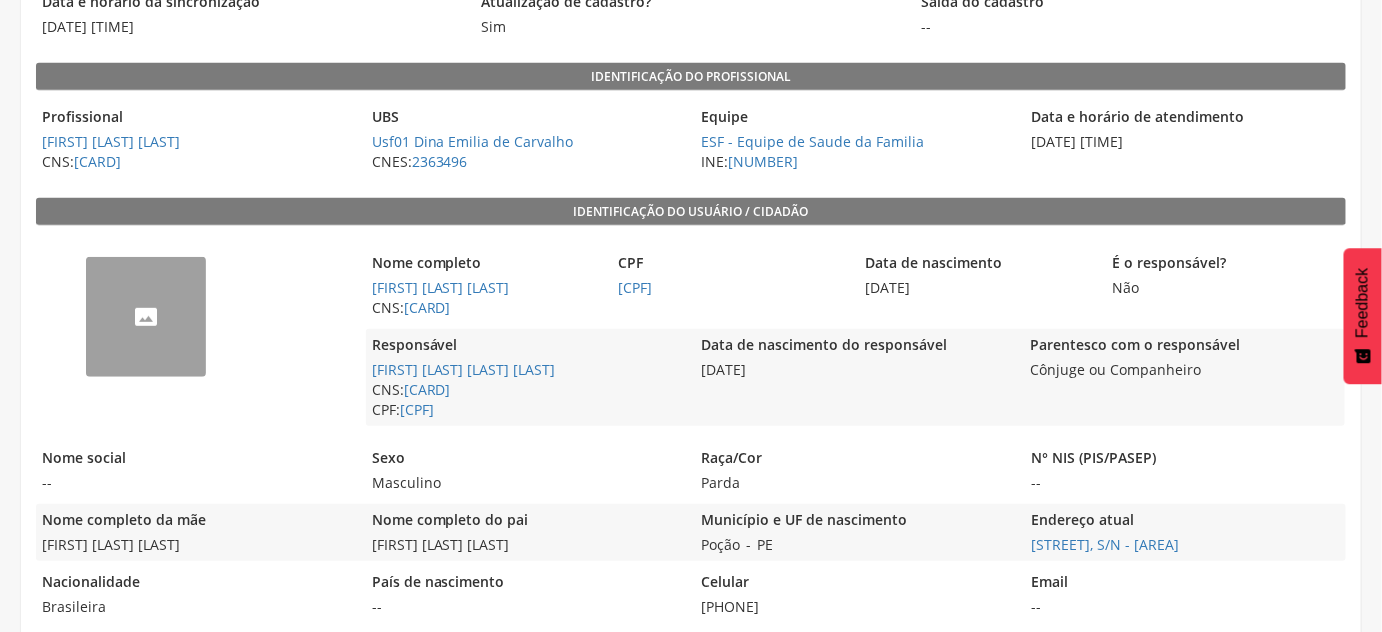 click on "Sítio Jurema, S/N - Zona Rural" at bounding box center [1185, 545] 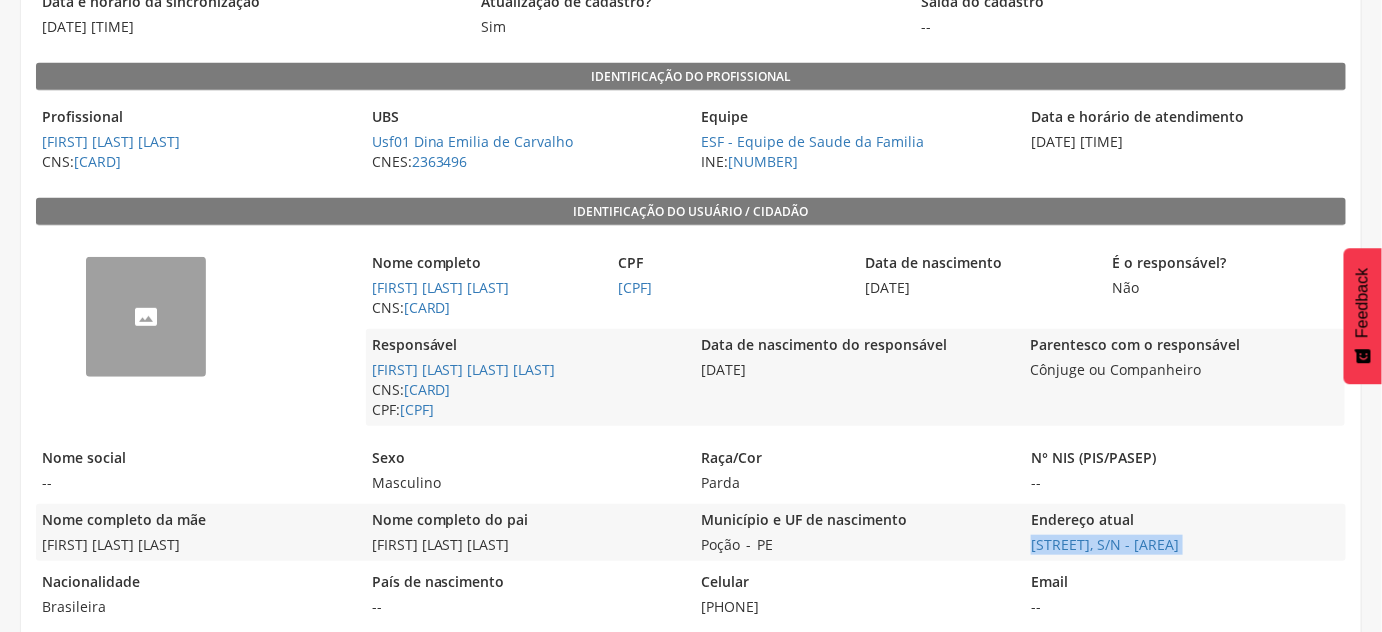 click on "Sítio Jurema, S/N - Zona Rural" at bounding box center [1185, 545] 